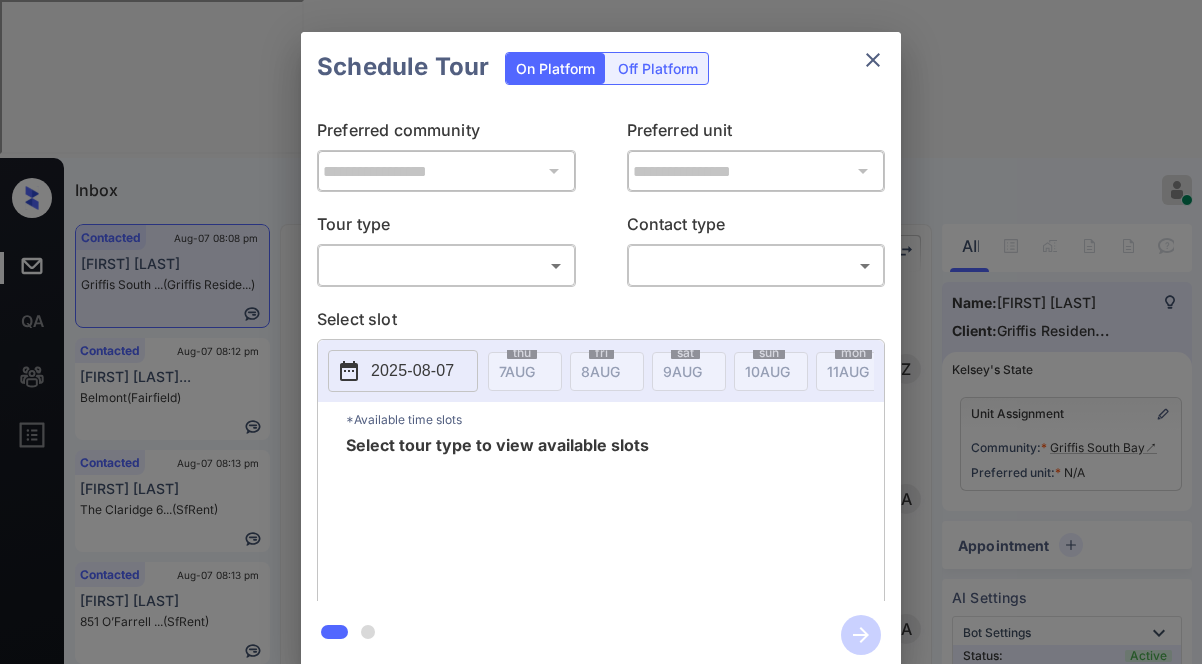 scroll, scrollTop: 0, scrollLeft: 0, axis: both 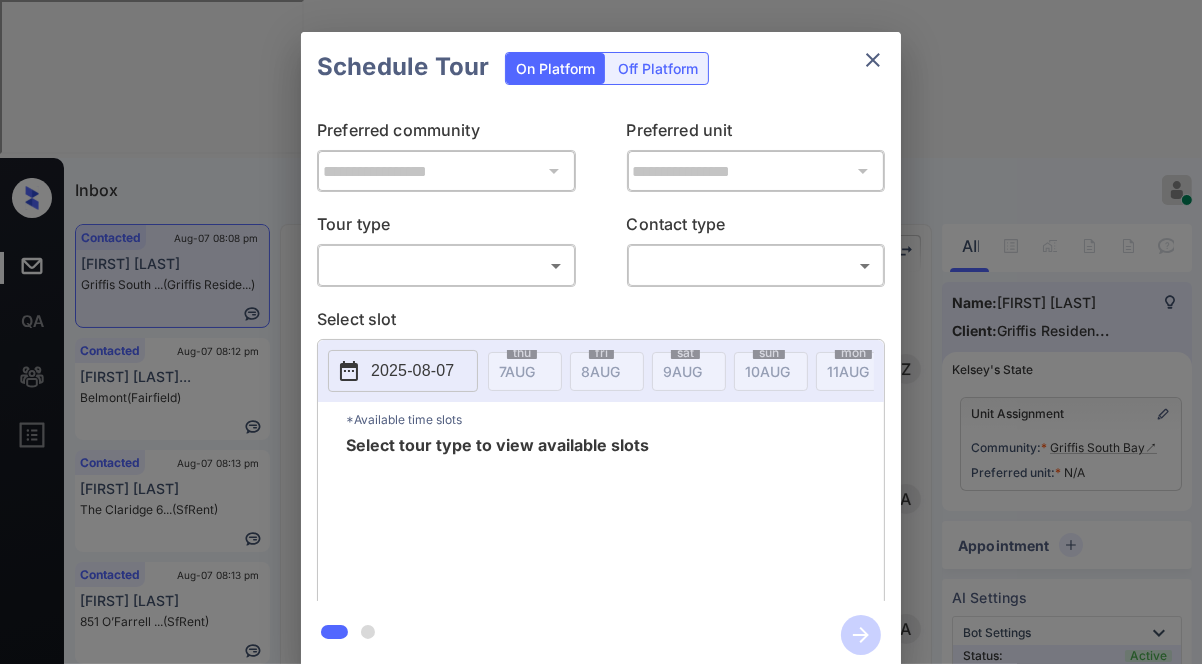 click on "Inbox Jezcil  Usanastre Online Set yourself   offline Set yourself   on break Profile Switch to  dark  mode Sign out Contacted Aug-07 08:08 pm   Renee Joannou Griffis South ...  (Griffis Reside...) Contacted Aug-07 08:12 pm   Derrick Willia... Belmont  (Fairfield) Contacted Aug-07 08:13 pm   Nathan Edwards The Claridge 6...  (SfRent) Contacted Aug-07 08:13 pm   Luis Hernandez 851 O’Farrell ...  (SfRent) Contacted Aug-07 08:16 pm   Jesus Guzman T... Four Quarters ...  (Air Communitie...) Contacted Aug-07 08:30 pm   George Mashego Belmont  (Fairfield) Contacted Lost Lead Sentiment: Angry Upon sliding the acknowledgement:  Lead will move to lost stage. * ​ SMS and call option will be set to opt out. AFM will be turned off for the lead. Kelsey New Message Zuma Lead transferred to leasing agent: kelsey Aug 07, 2025 07:42 pm  Sync'd w  knock Z New Message Agent Lead created via webhook in Inbound stage. Aug 07, 2025 07:42 pm A New Message Agent AFM Request sent to Kelsey. Aug 07, 2025 07:42 pm A New Message A" at bounding box center (601, 332) 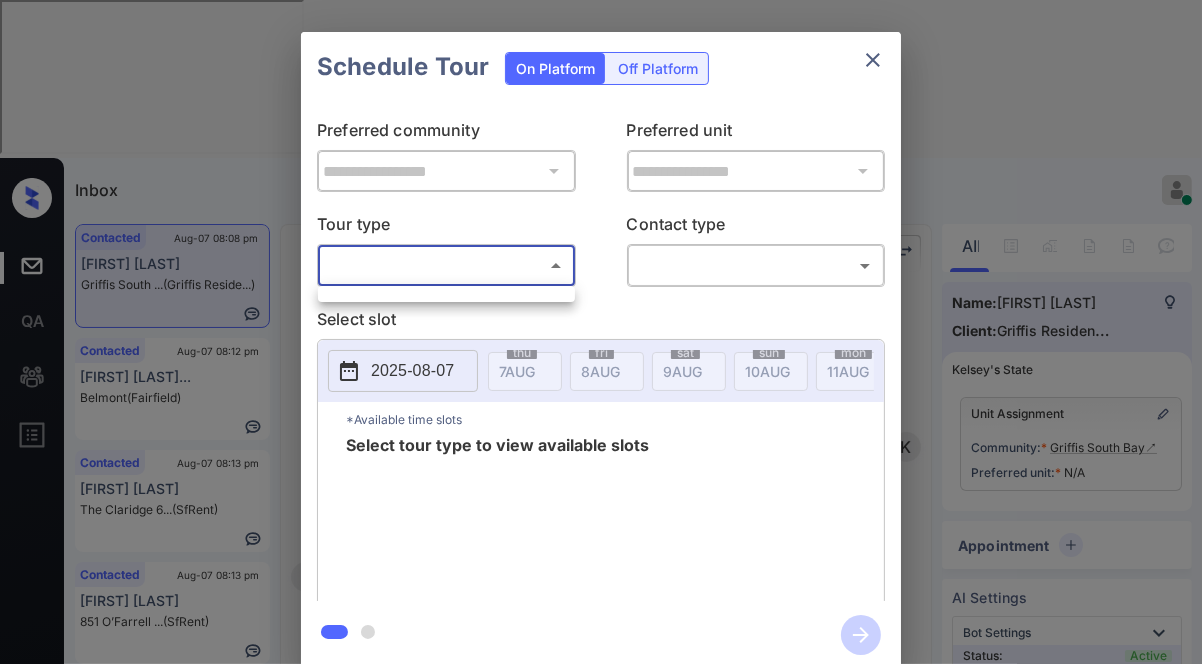 click at bounding box center (446, 291) 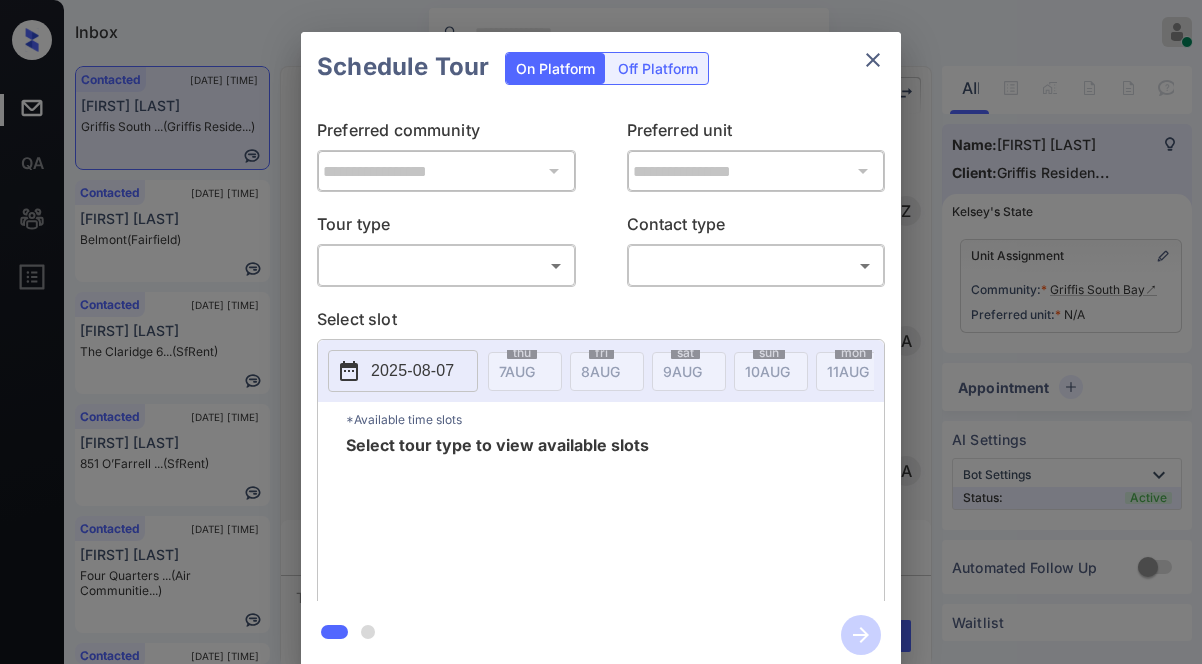 scroll, scrollTop: 0, scrollLeft: 0, axis: both 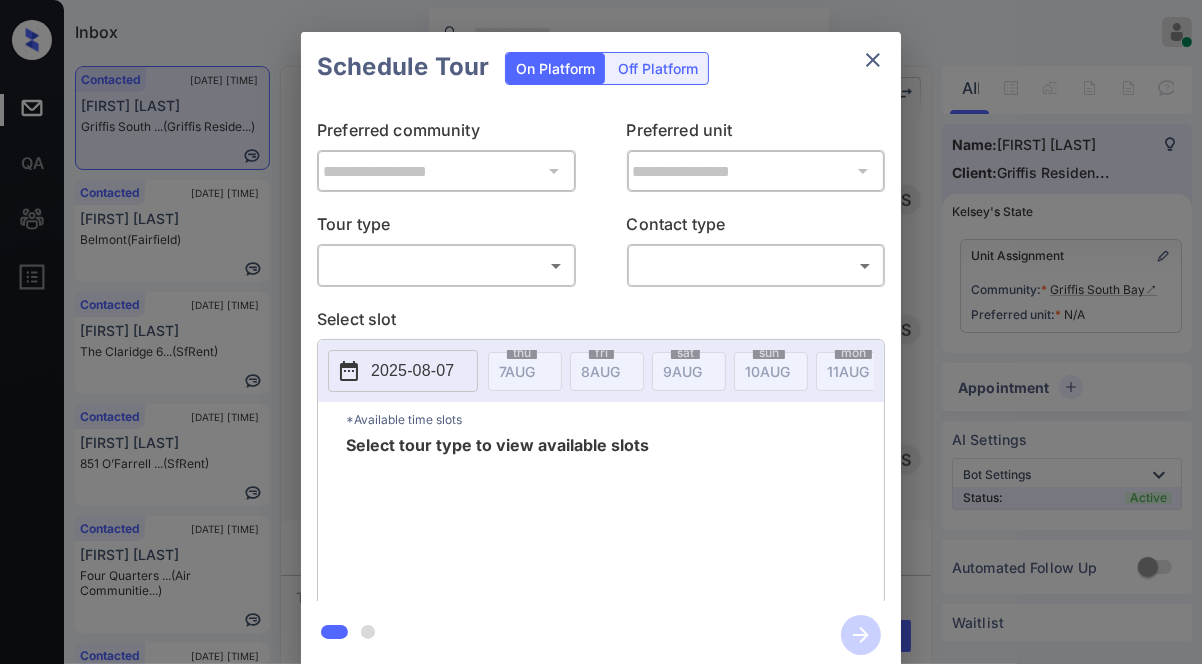 click on "Inbox Jezcil  Usanastre Online Set yourself   offline Set yourself   on break Profile Switch to  dark  mode Sign out Contacted Aug-07 08:08 pm   Renee Joannou Griffis South ...  (Griffis Reside...) Contacted Aug-07 08:12 pm   Derrick Willia... Belmont  (Fairfield) Contacted Aug-07 08:13 pm   Nathan Edwards The Claridge 6...  (SfRent) Contacted Aug-07 08:13 pm   Luis Hernandez 851 O’Farrell ...  (SfRent) Contacted Aug-07 08:16 pm   Jesus Guzman T... Four Quarters ...  (Air Communitie...) Contacted Aug-07 08:30 pm   George Mashego Belmont  (Fairfield) Contacted Lost Lead Sentiment: Angry Upon sliding the acknowledgement:  Lead will move to lost stage. * ​ SMS and call option will be set to opt out. AFM will be turned off for the lead. Kelsey New Message Zuma Lead transferred to leasing agent: kelsey Aug 07, 2025 07:42 pm  Sync'd w  knock Z New Message Agent Lead created via webhook in Inbound stage. Aug 07, 2025 07:42 pm A New Message Agent AFM Request sent to Kelsey. Aug 07, 2025 07:42 pm A New Message A" at bounding box center [601, 332] 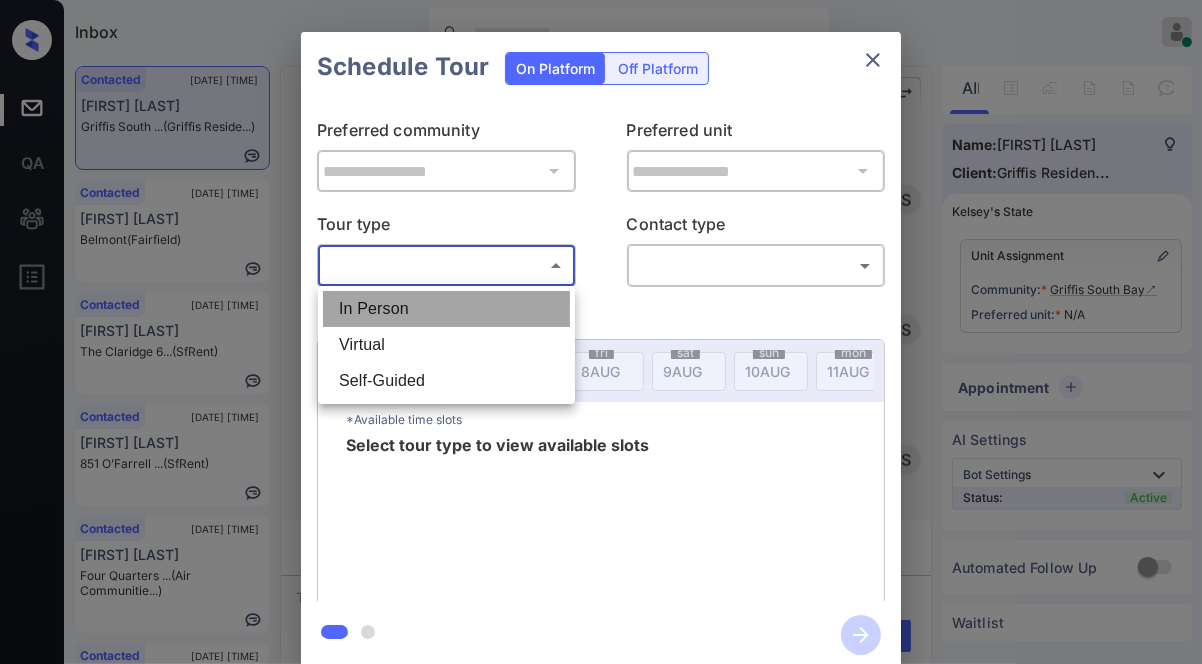 click on "In Person" at bounding box center [446, 309] 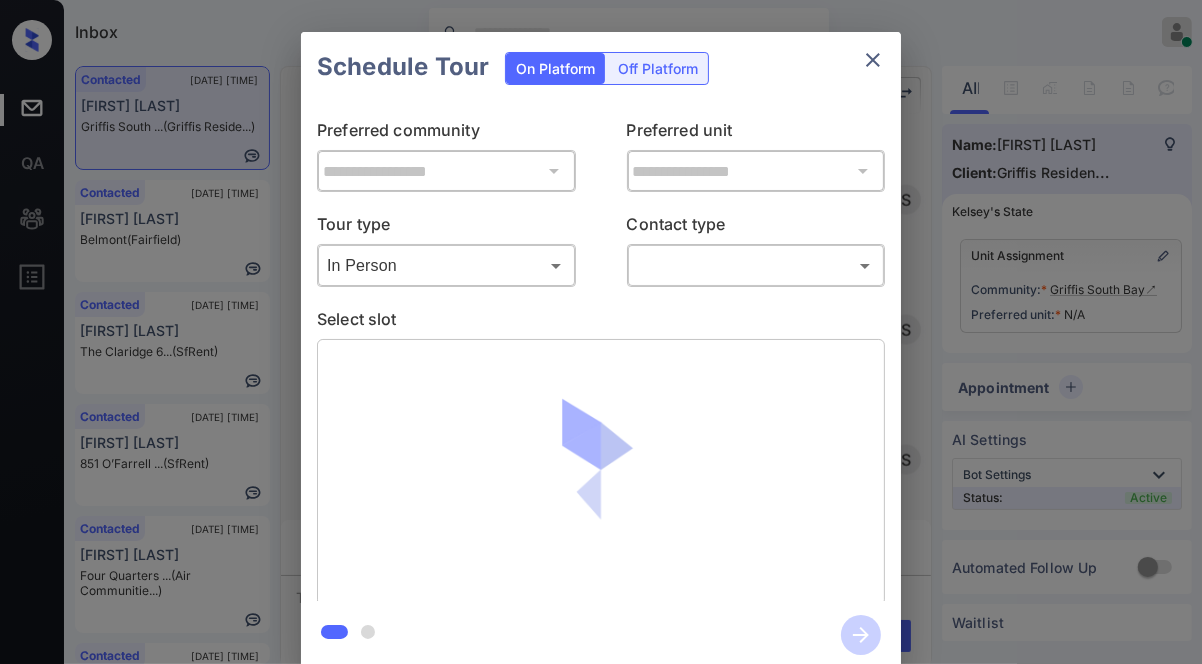 click on "Contact type" at bounding box center (756, 228) 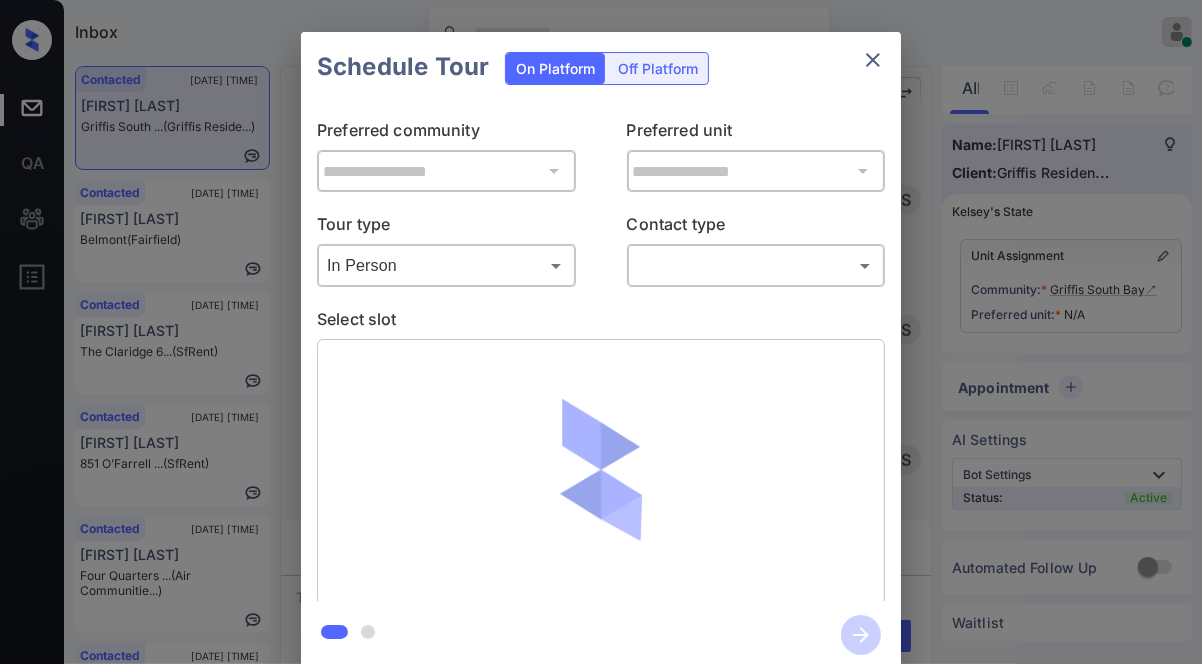 click on "**********" at bounding box center (601, 351) 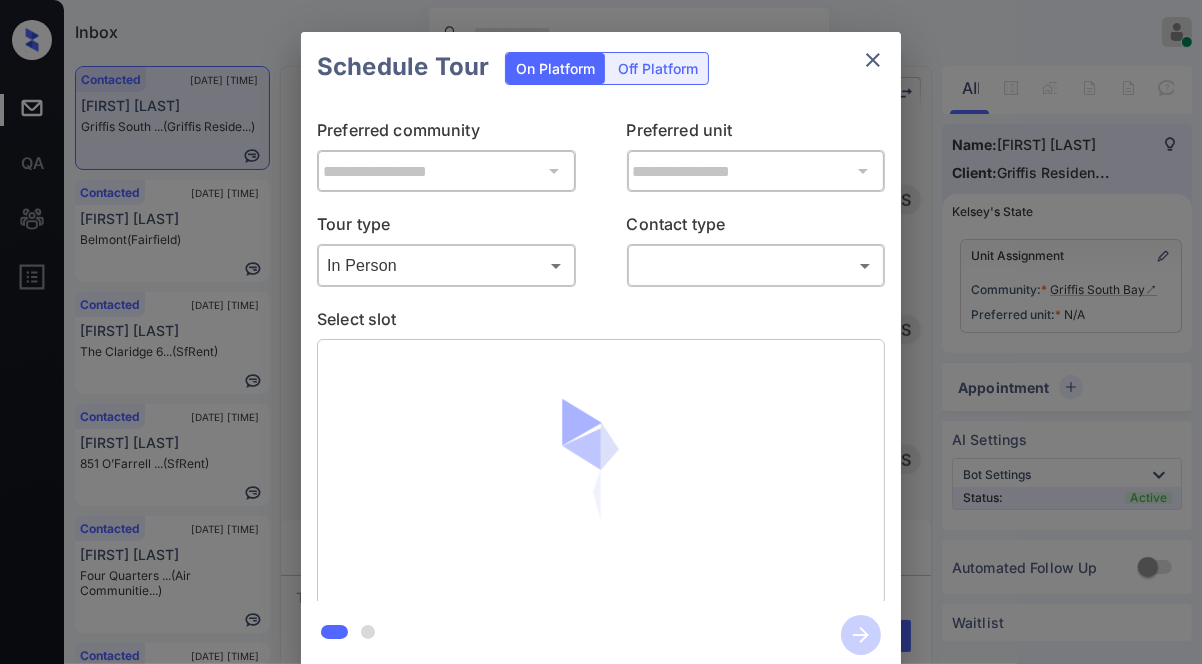 click on "Inbox Jezcil  Usanastre Online Set yourself   offline Set yourself   on break Profile Switch to  dark  mode Sign out Contacted Aug-07 08:08 pm   Renee Joannou Griffis South ...  (Griffis Reside...) Contacted Aug-07 08:12 pm   Derrick Willia... Belmont  (Fairfield) Contacted Aug-07 08:13 pm   Nathan Edwards The Claridge 6...  (SfRent) Contacted Aug-07 08:13 pm   Luis Hernandez 851 O’Farrell ...  (SfRent) Contacted Aug-07 08:16 pm   Jesus Guzman T... Four Quarters ...  (Air Communitie...) Contacted Aug-07 08:30 pm   George Mashego Belmont  (Fairfield) Contacted Lost Lead Sentiment: Angry Upon sliding the acknowledgement:  Lead will move to lost stage. * ​ SMS and call option will be set to opt out. AFM will be turned off for the lead. Kelsey New Message Zuma Lead transferred to leasing agent: kelsey Aug 07, 2025 07:42 pm  Sync'd w  knock Z New Message Agent Lead created via webhook in Inbound stage. Aug 07, 2025 07:42 pm A New Message Agent AFM Request sent to Kelsey. Aug 07, 2025 07:42 pm A New Message A" at bounding box center (601, 332) 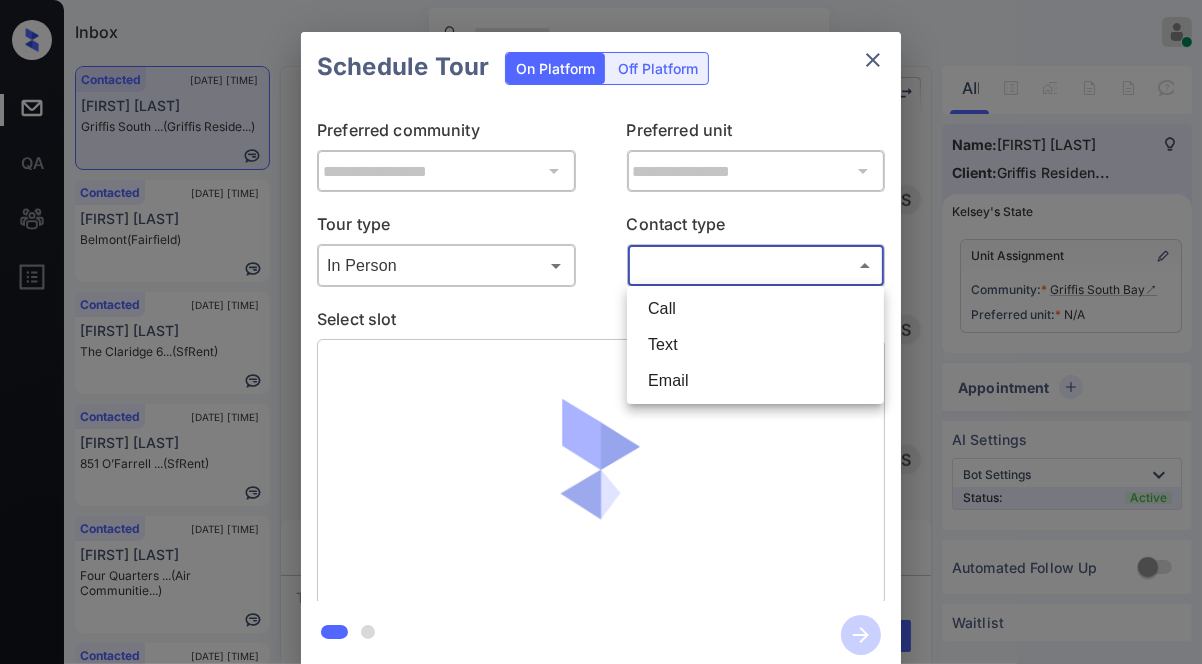 click on "Text" at bounding box center [755, 345] 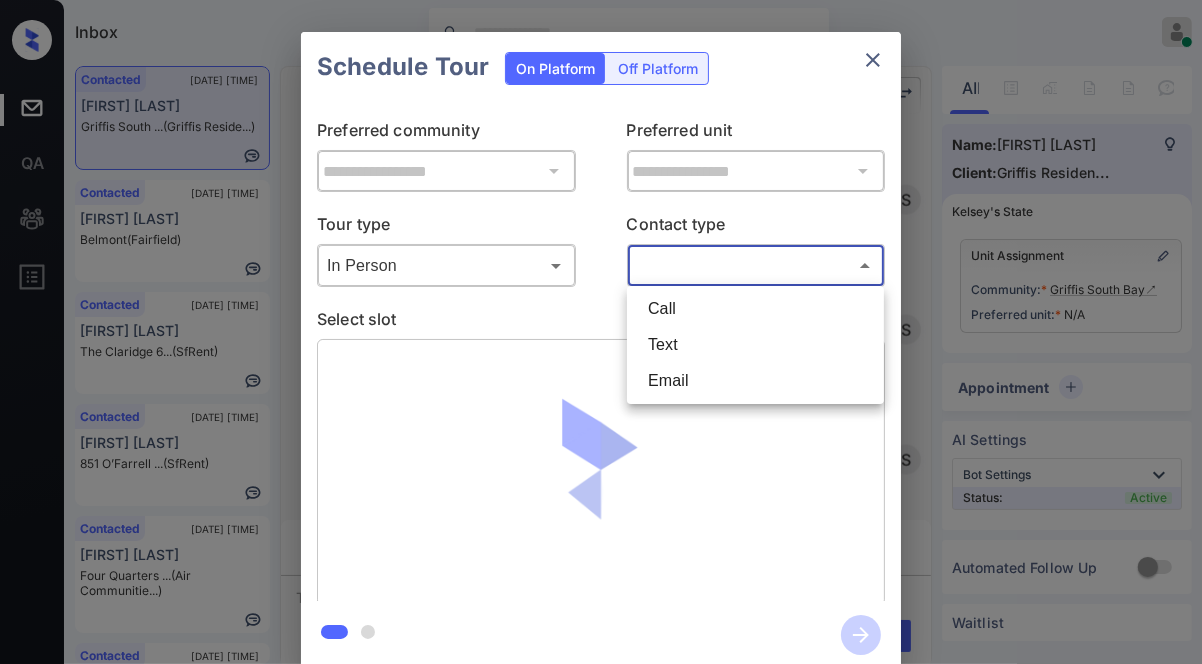 type on "****" 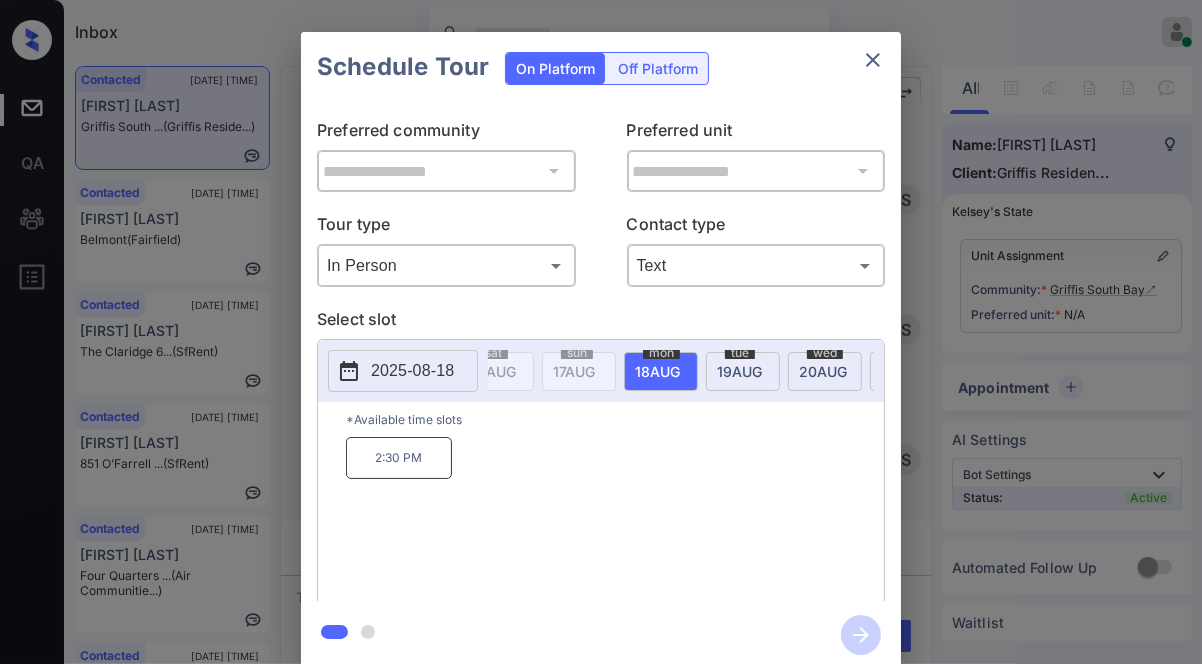 scroll, scrollTop: 0, scrollLeft: 735, axis: horizontal 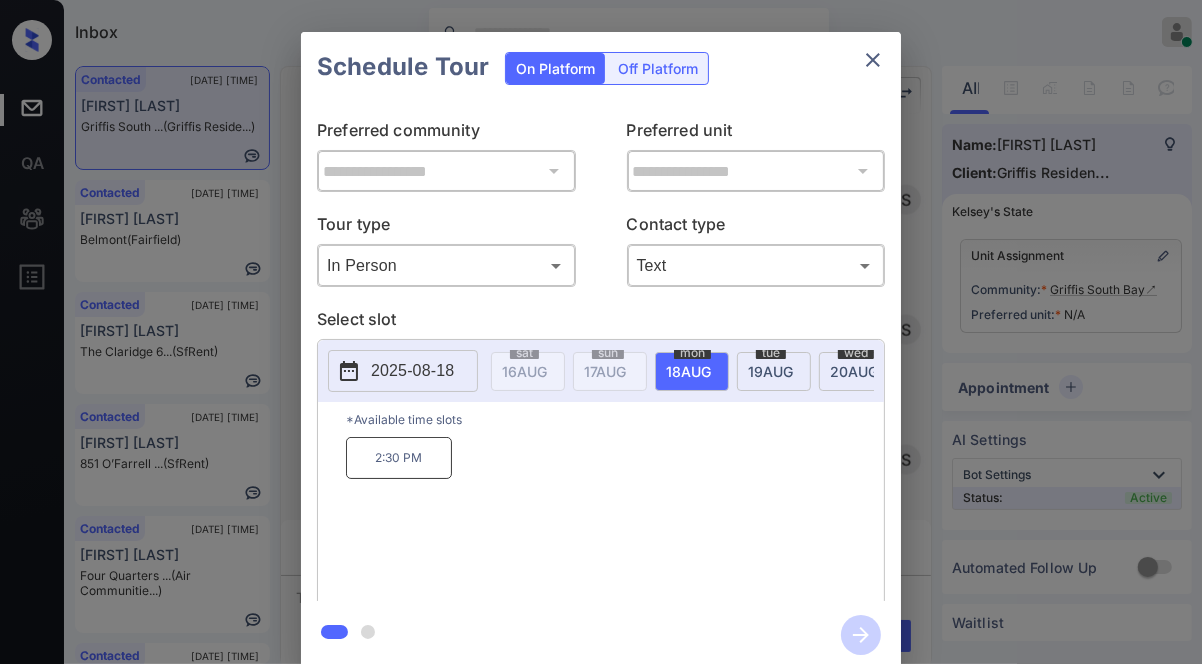 click on "**********" at bounding box center (601, 350) 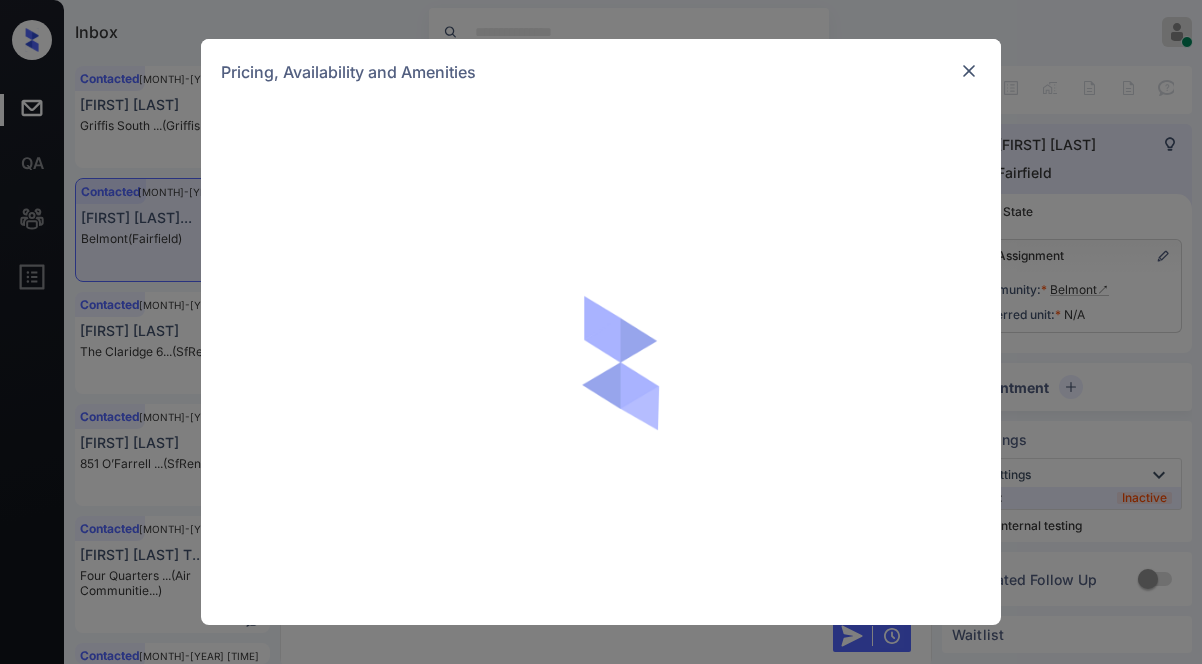 scroll, scrollTop: 0, scrollLeft: 0, axis: both 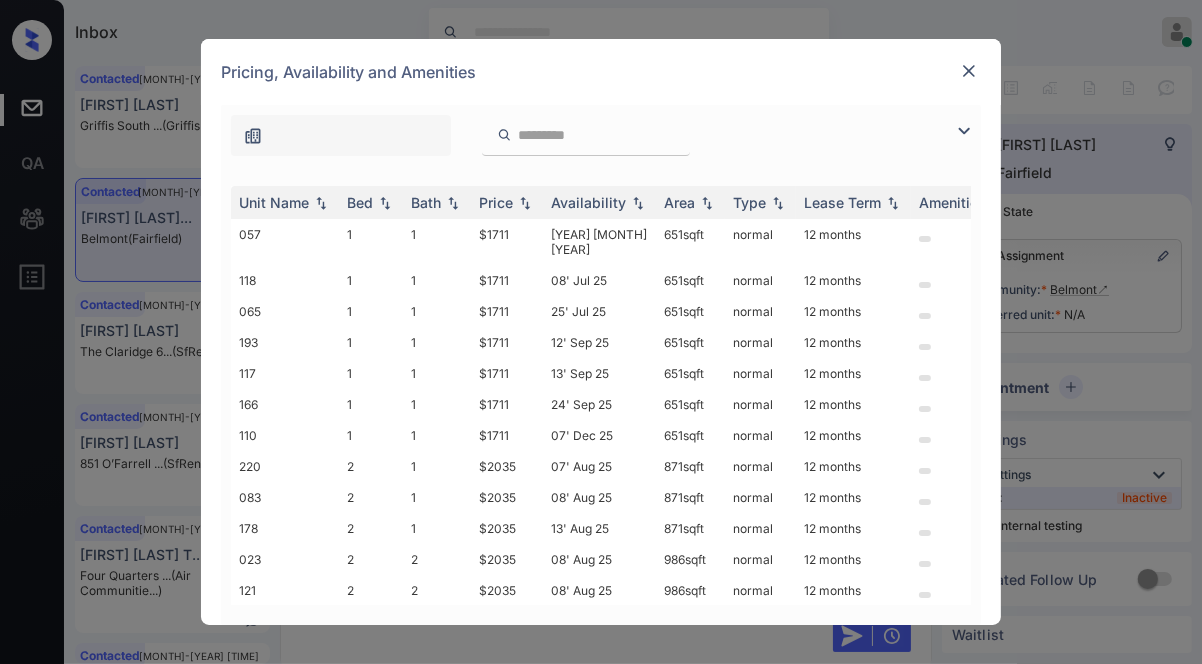 click at bounding box center (964, 131) 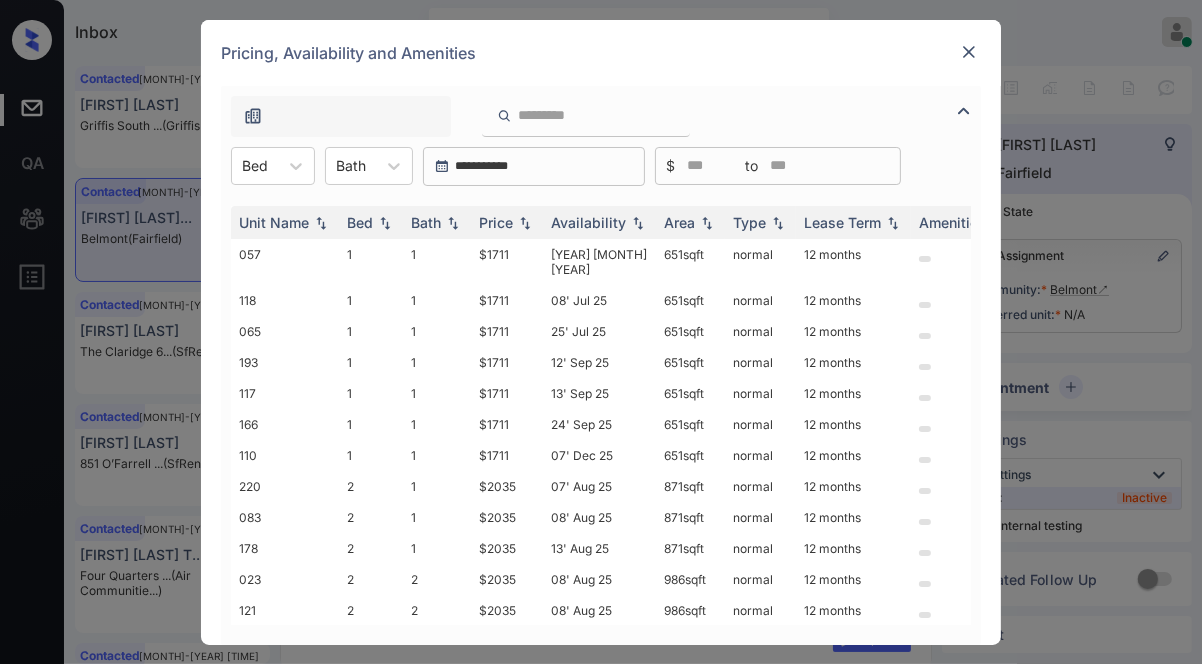 click on "**********" at bounding box center (601, 166) 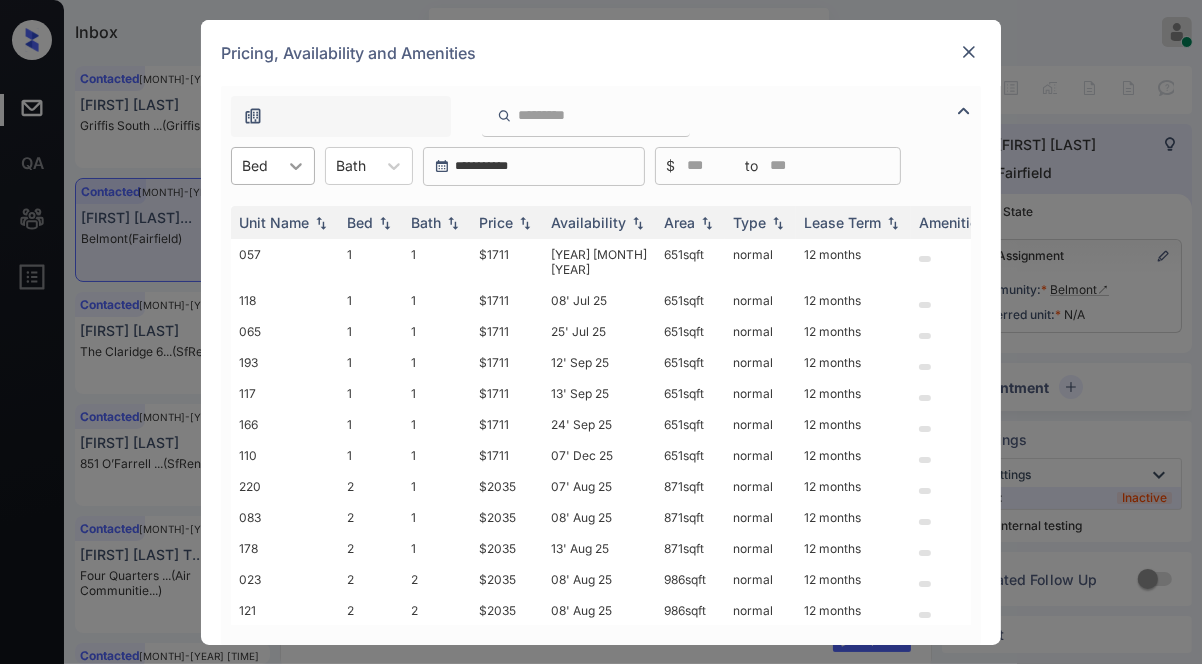 click 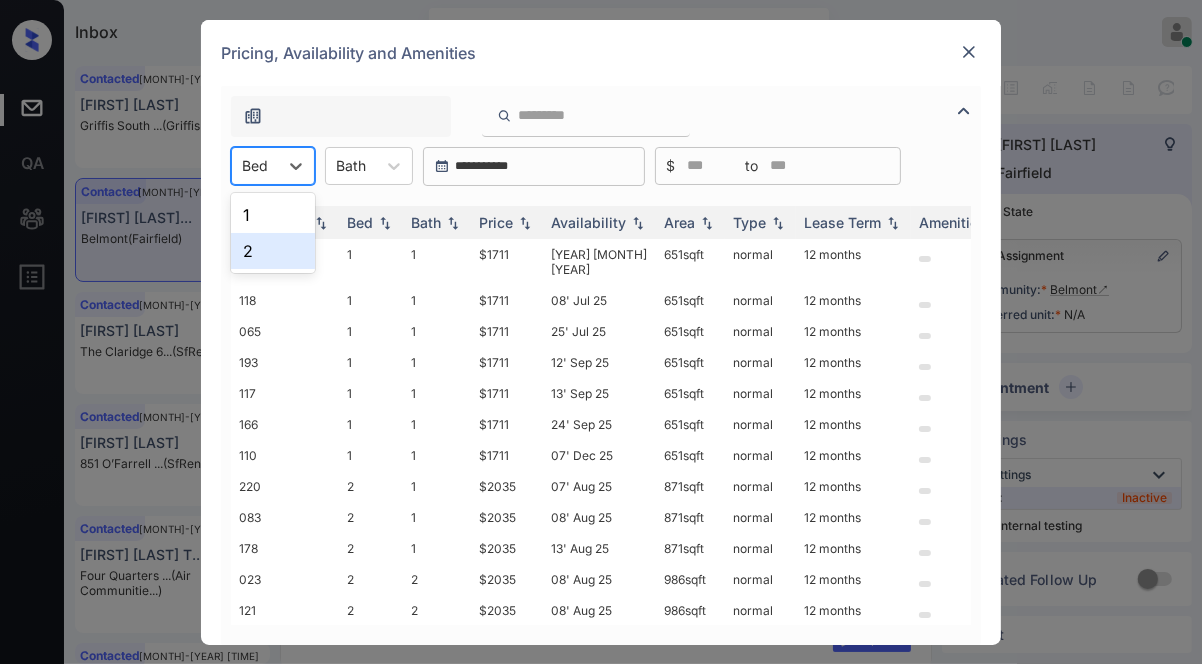 click on "1 2" at bounding box center (273, 233) 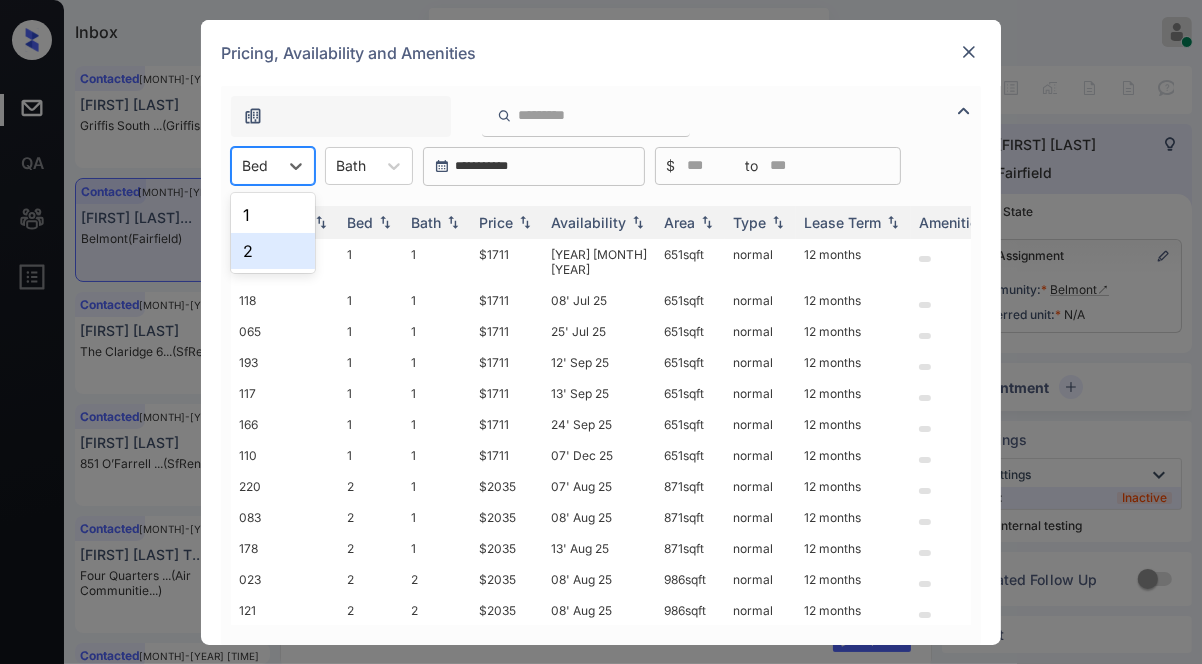 click on "2" at bounding box center [273, 251] 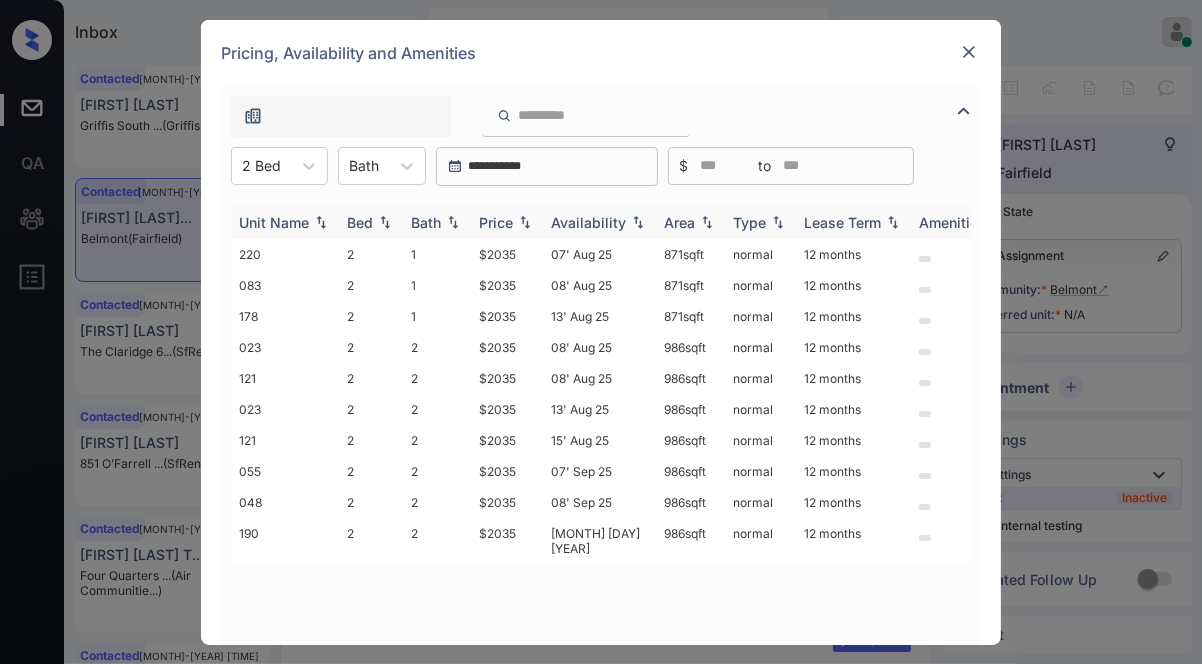 click on "Price" at bounding box center (507, 222) 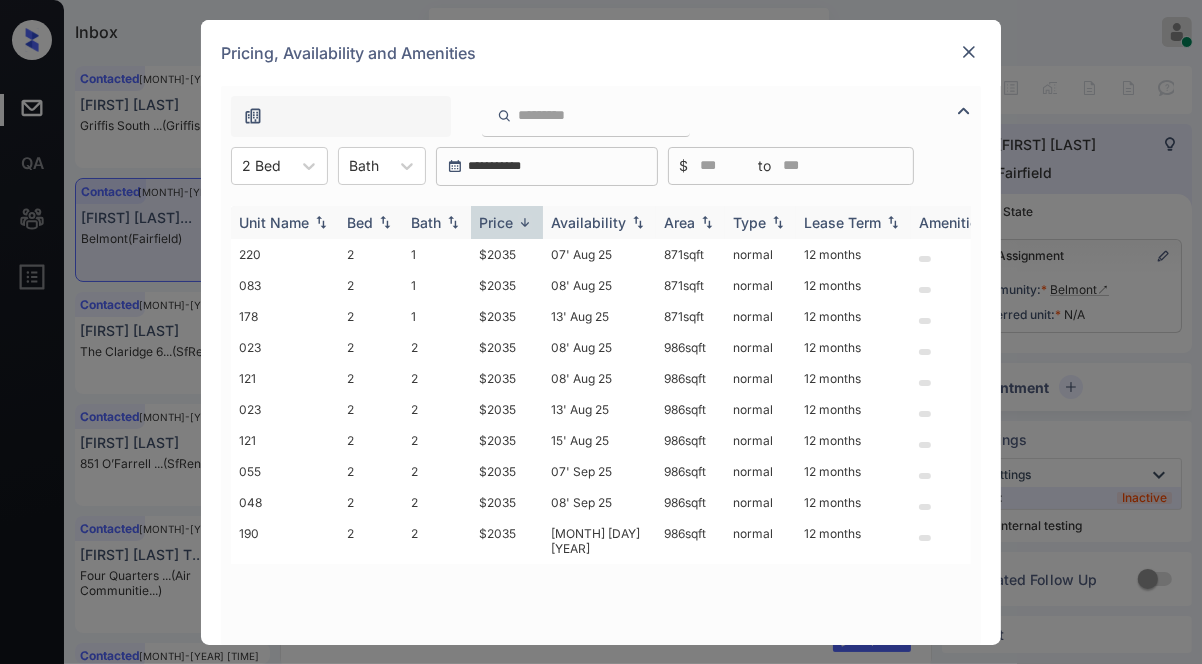 click at bounding box center (525, 222) 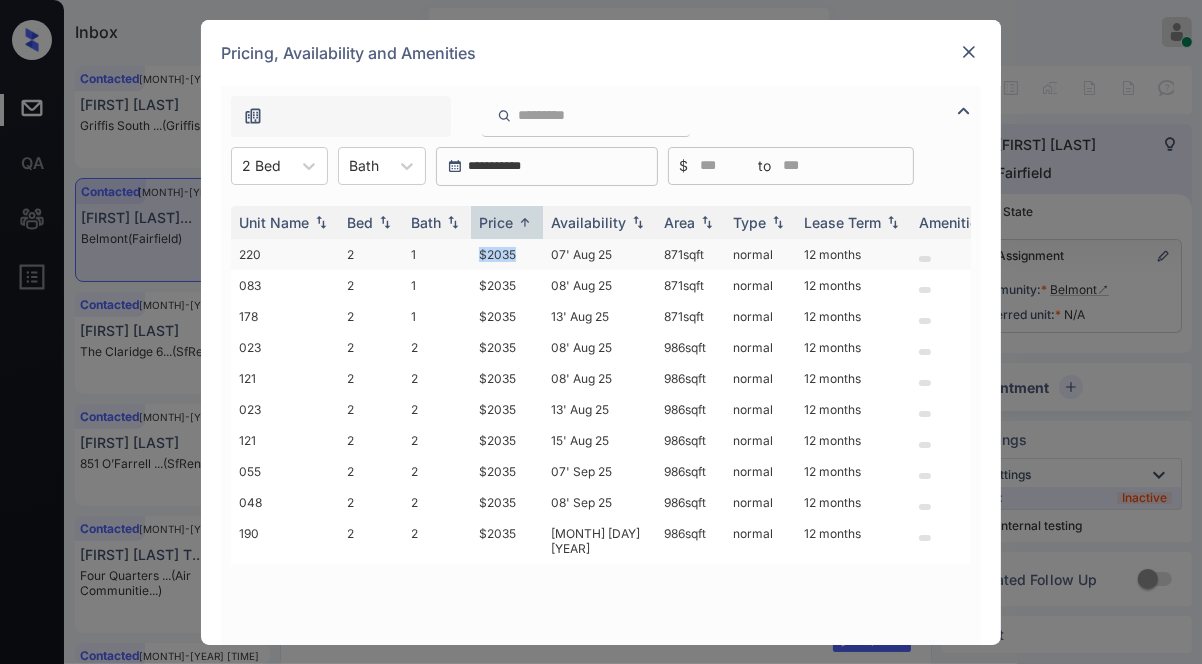 drag, startPoint x: 480, startPoint y: 252, endPoint x: 531, endPoint y: 254, distance: 51.0392 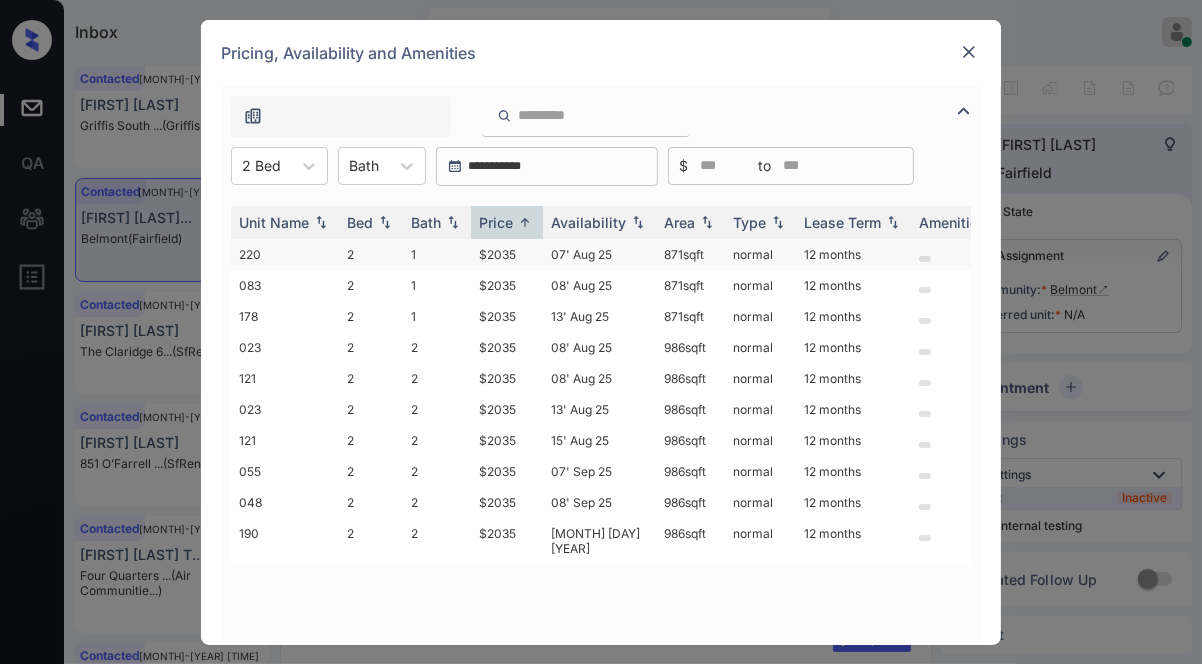 click on "$2035" at bounding box center [507, 254] 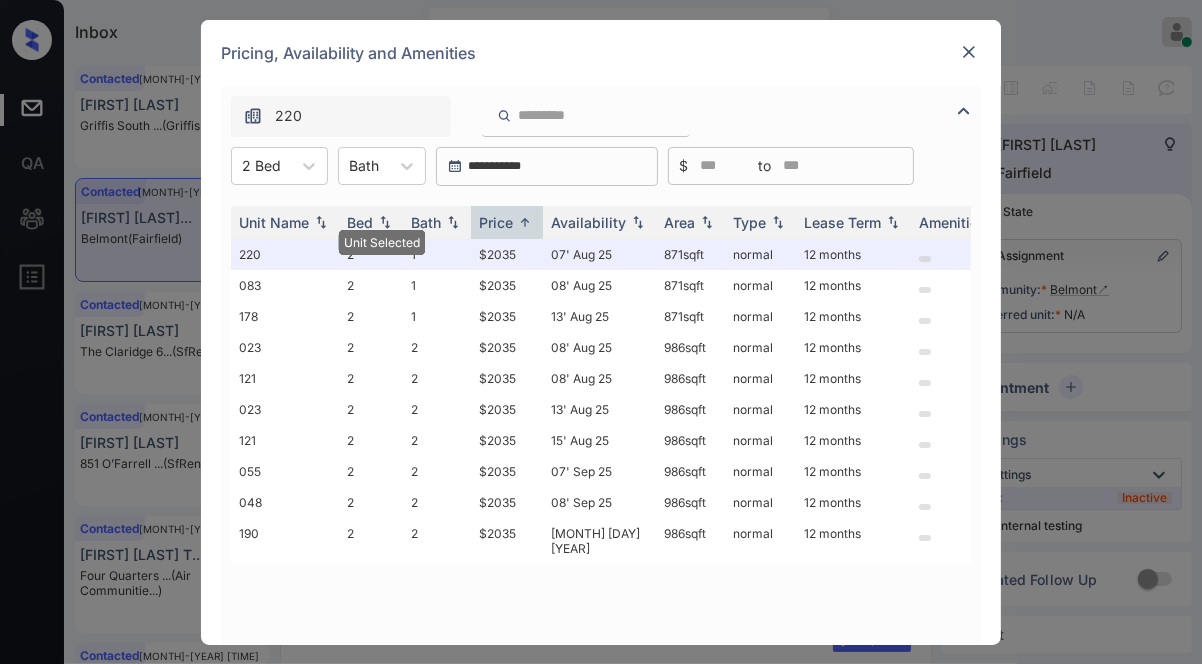 click on "Contacted Aug-07 08:08 pm   Renee Joannou Griffis South ...  (Griffis Reside...) Contacted Aug-07 08:12 pm   Derrick Willia... Belmont  (Fairfield) Contacted Aug-07 08:13 pm   Nathan Edwards The Claridge 6...  (SfRent) Contacted Aug-07 08:13 pm   Luis Hernandez 851 O’Farrell ...  (SfRent) Contacted Aug-07 08:16 pm   Jesus Guzman T... Four Quarters ...  (Air Communitie...) Contacted Aug-07 08:30 pm   George Mashego Belmont  (Fairfield) Contacted Lost Lead Sentiment: Angry Upon sliding the acknowledgement:  Lead will move to lost stage. * ​ SMS and call option will be set to opt out. AFM will be turned off for the lead. Kelsey New Message Kelsey Notes Note: https://conversation.getzuma.com/689569a458ceaff4c8a41b31 - Paste this link into your browser to view Kelsey’s conversation with the prospect Aug 07, 2025 08:06 pm  Sync'd w  yardi K New Message Agent Lead created via leadPoller in Inbound stage. Aug 07, 2025 08:06 pm A New Message Zuma Lead transferred to leasing agent: kelsey Aug 07, 2025 08:06 pm Z" at bounding box center [633, 398] 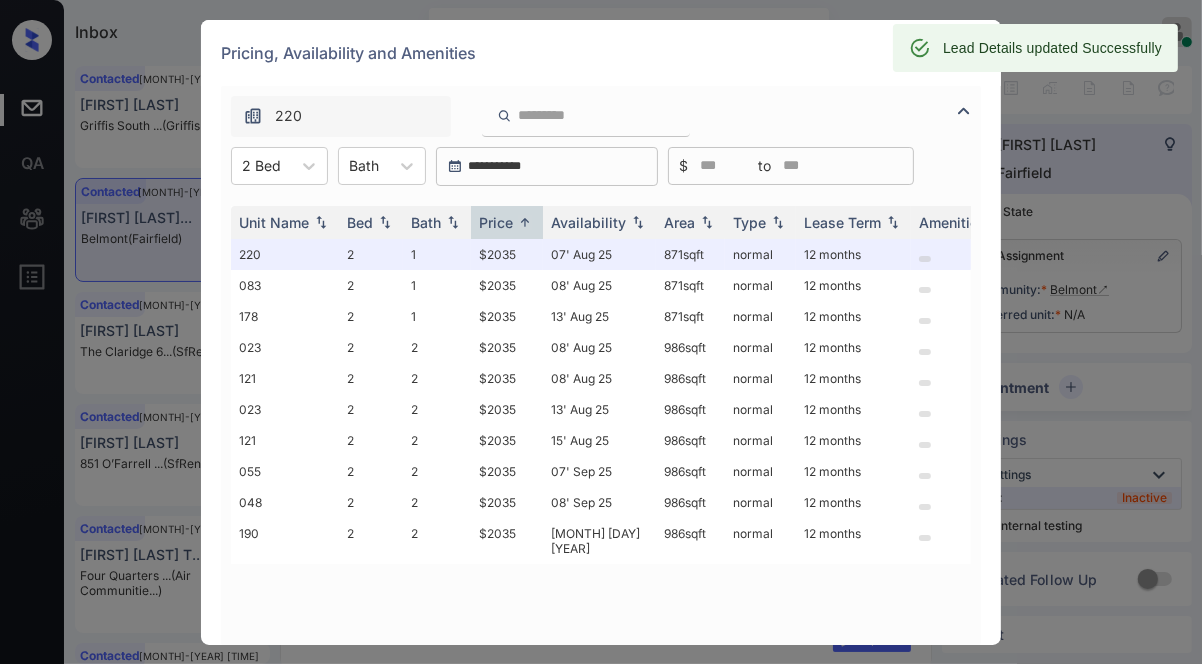 click on "Lead Details updated Successfully" at bounding box center (1052, 48) 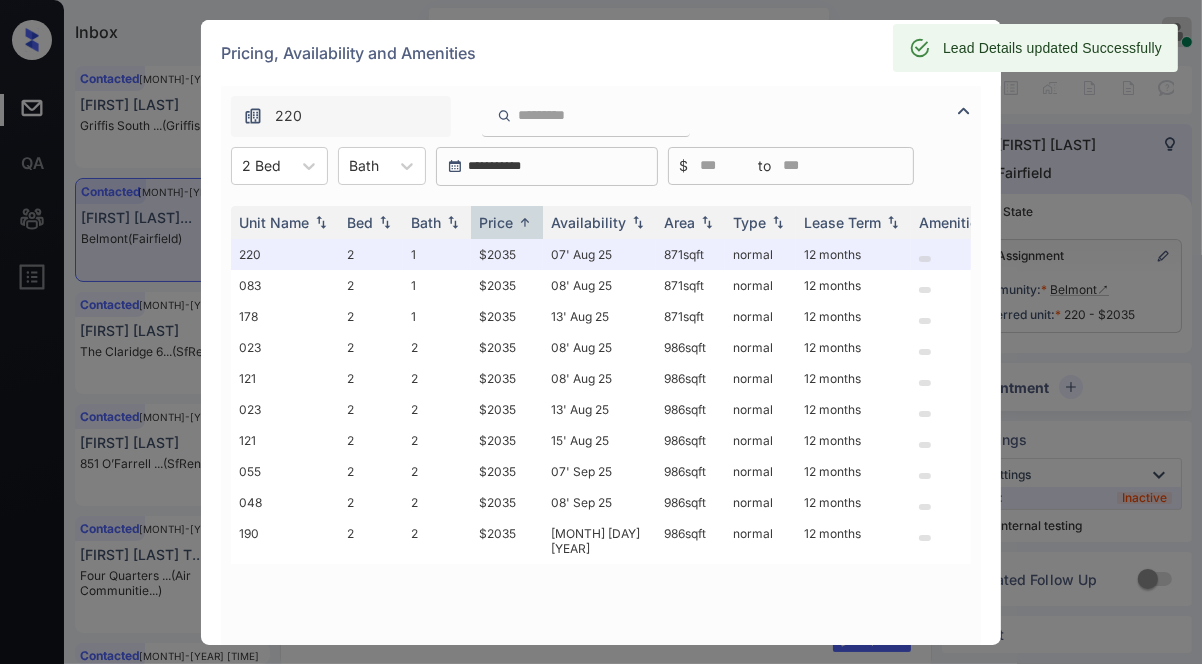 click on "Pricing, Availability and Amenities" at bounding box center [601, 53] 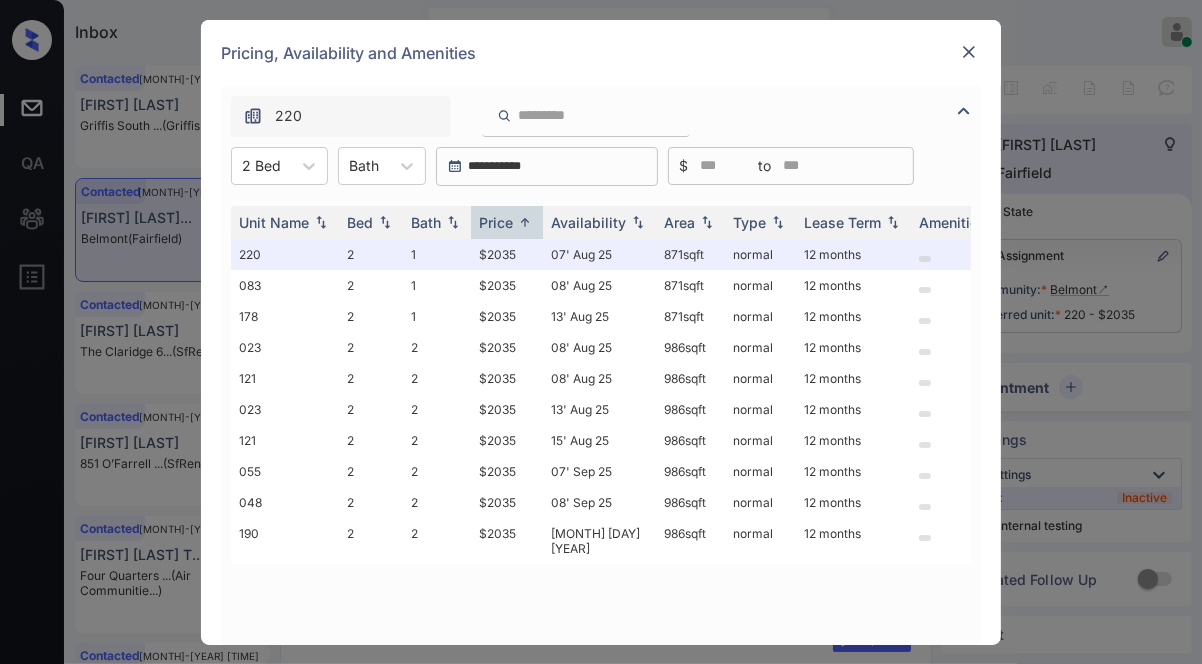 click on "**********" at bounding box center [601, 332] 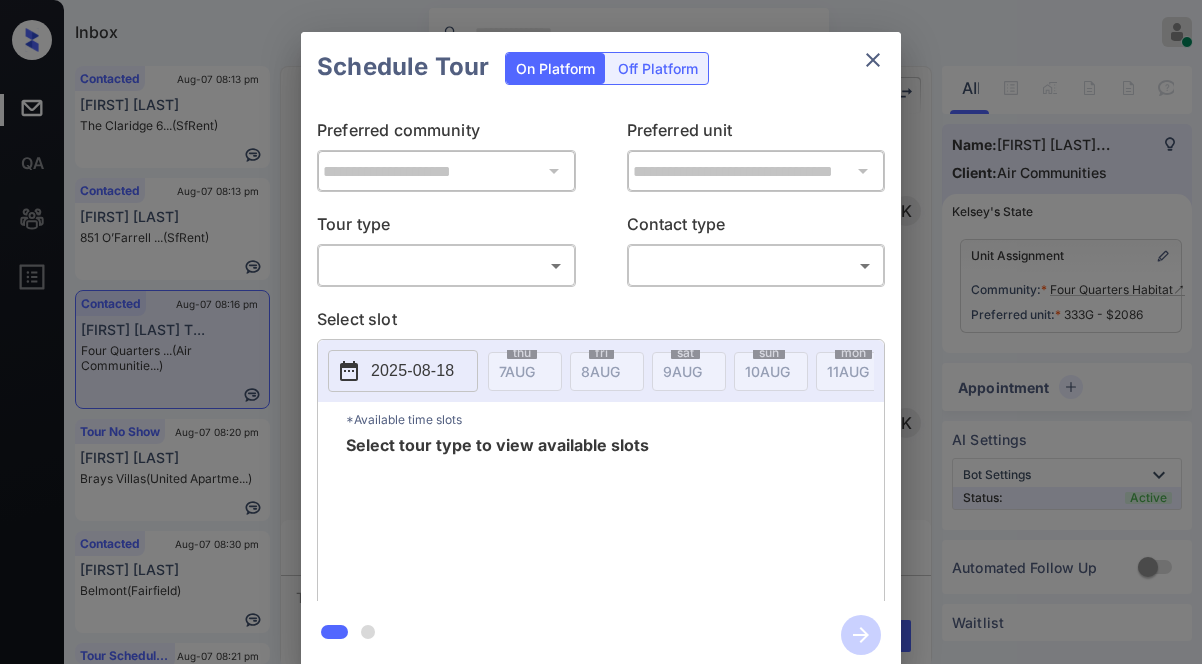 scroll, scrollTop: 0, scrollLeft: 0, axis: both 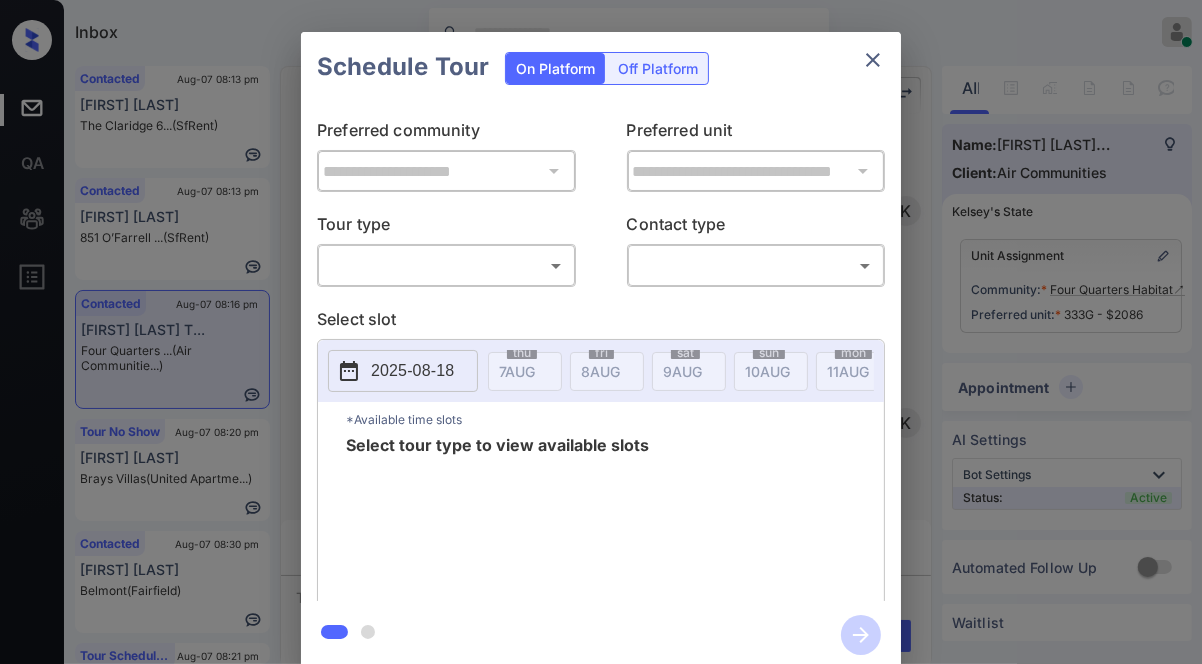 click on "**********" at bounding box center (601, 351) 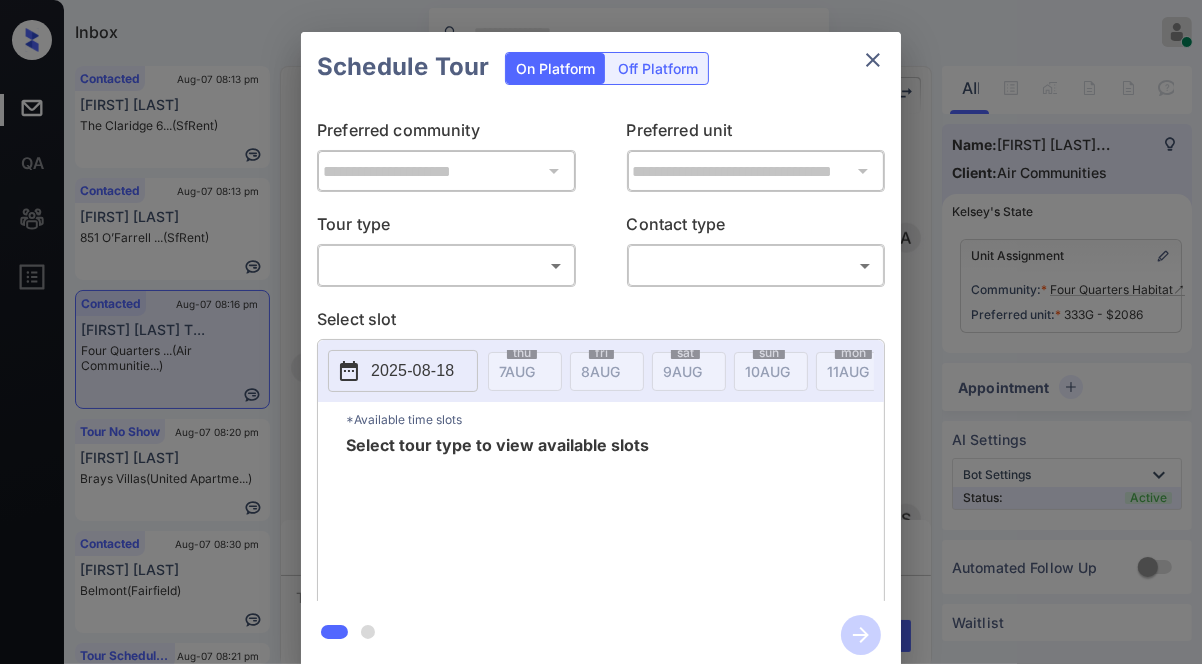click on "Inbox Jezcil  Usanastre Online Set yourself   offline Set yourself   on break Profile Switch to  dark  mode Sign out Contacted Aug-07 08:13 pm   Nathan Edwards The Claridge 6...  (SfRent) Contacted Aug-07 08:13 pm   Luis Hernandez 851 O’Farrell ...  (SfRent) Contacted Aug-07 08:16 pm   Jesus Guzman T... Four Quarters ...  (Air Communitie...) Tour No Show Aug-07 08:20 pm   Tony Morris Brays Villas  (United Apartme...) Contacted Aug-07 08:30 pm   George Mashego Belmont  (Fairfield) Tour Scheduled Aug-07 08:21 pm   Tatiana Nance Hilltop Common...  (Fairfield) Contacted Lost Lead Sentiment: Angry Upon sliding the acknowledgement:  Lead will move to lost stage. * ​ SMS and call option will be set to opt out. AFM will be turned off for the lead. Kelsey New Message Kelsey Notes Note: <a href="https://conversation.getzuma.com/6895679875ea55621cb863e9">https://conversation.getzuma.com/6895679875ea55621cb863e9</a> - Paste this link into your browser to view Kelsey’s conversation with the prospect  Sync'd w  K K A" at bounding box center (601, 332) 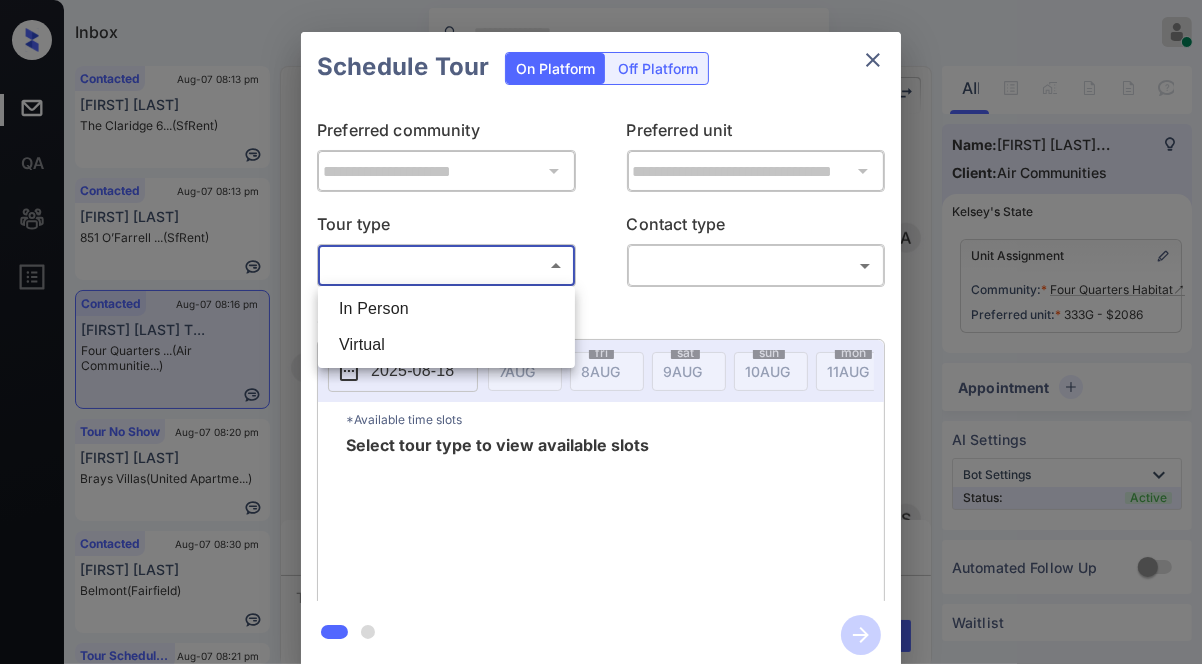 click on "In Person" at bounding box center [446, 309] 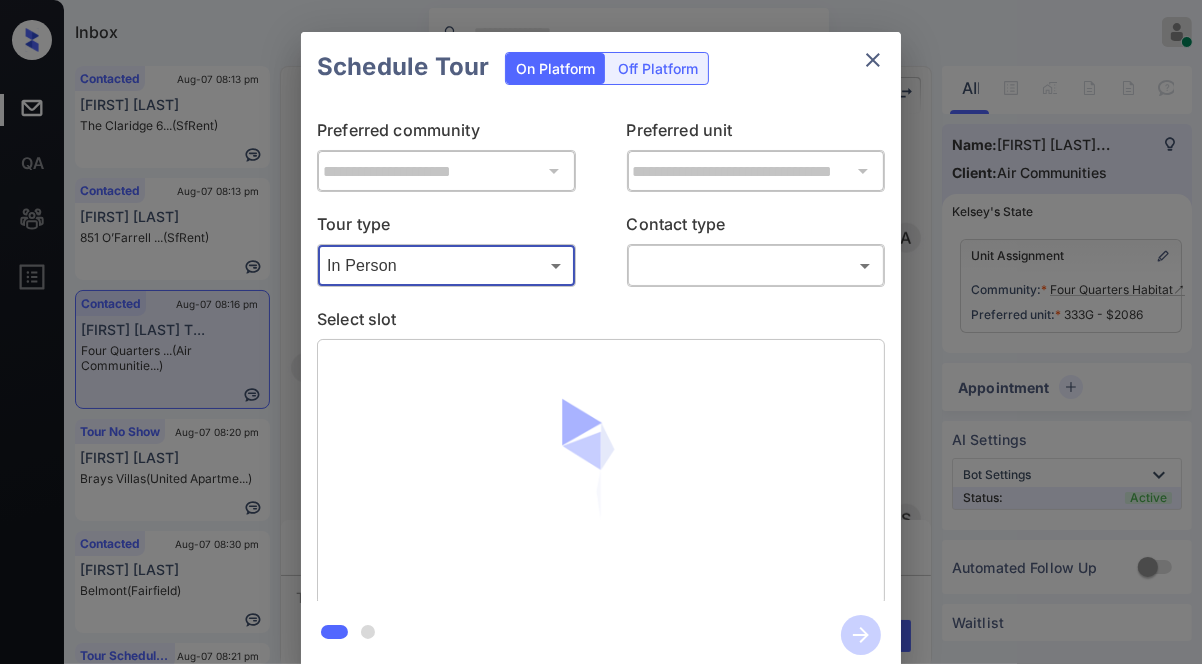 click on "Inbox Jezcil  Usanastre Online Set yourself   offline Set yourself   on break Profile Switch to  dark  mode Sign out Contacted Aug-07 08:13 pm   Nathan Edwards The Claridge 6...  (SfRent) Contacted Aug-07 08:13 pm   Luis Hernandez 851 O’Farrell ...  (SfRent) Contacted Aug-07 08:16 pm   Jesus Guzman T... Four Quarters ...  (Air Communitie...) Tour No Show Aug-07 08:20 pm   Tony Morris Brays Villas  (United Apartme...) Contacted Aug-07 08:30 pm   George Mashego Belmont  (Fairfield) Tour Scheduled Aug-07 08:21 pm   Tatiana Nance Hilltop Common...  (Fairfield) Contacted Lost Lead Sentiment: Angry Upon sliding the acknowledgement:  Lead will move to lost stage. * ​ SMS and call option will be set to opt out. AFM will be turned off for the lead. Kelsey New Message Kelsey Notes Note: <a href="https://conversation.getzuma.com/6895679875ea55621cb863e9">https://conversation.getzuma.com/6895679875ea55621cb863e9</a> - Paste this link into your browser to view Kelsey’s conversation with the prospect  Sync'd w  K K A" at bounding box center (601, 332) 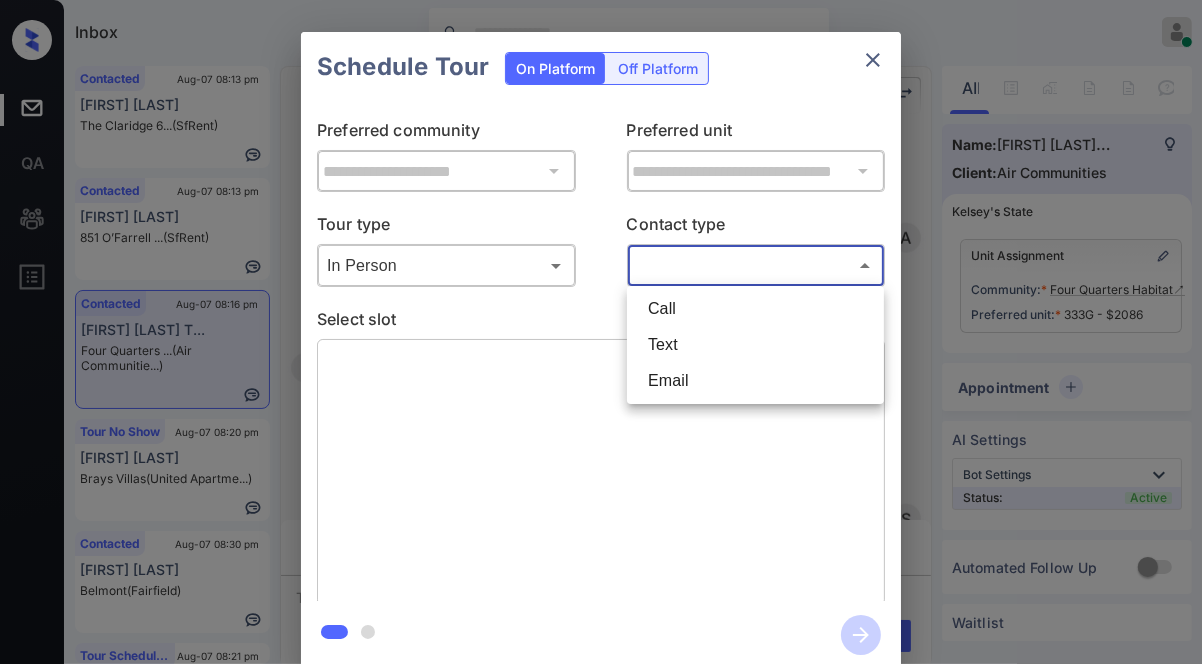 click on "Text" at bounding box center [755, 345] 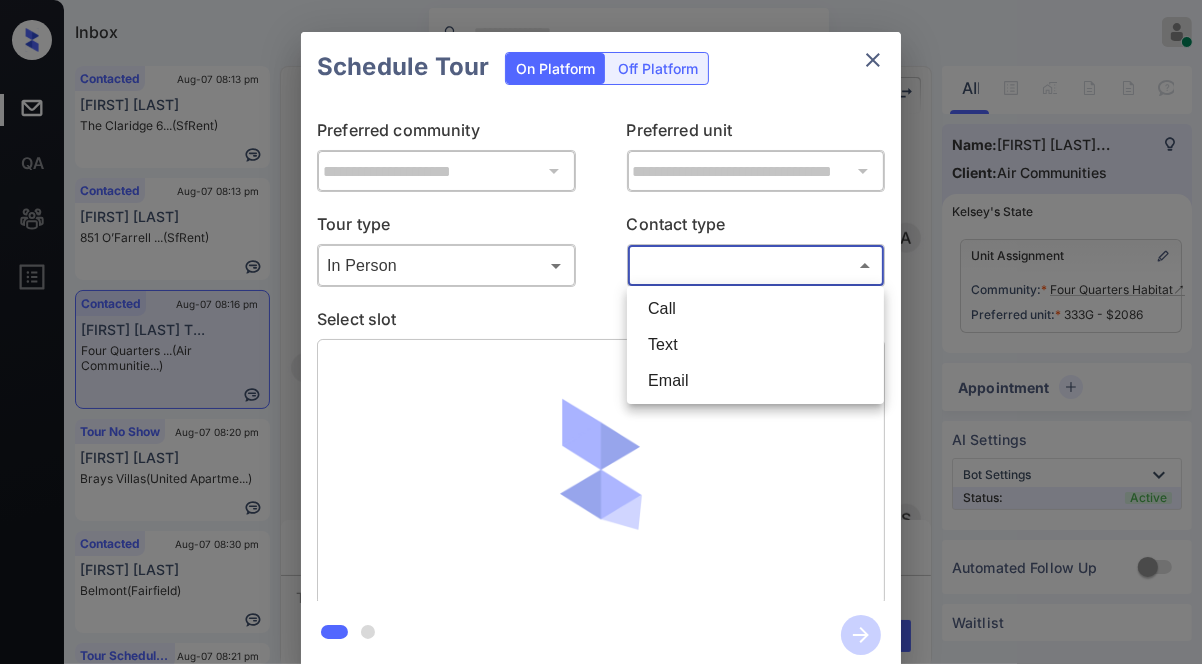 type on "****" 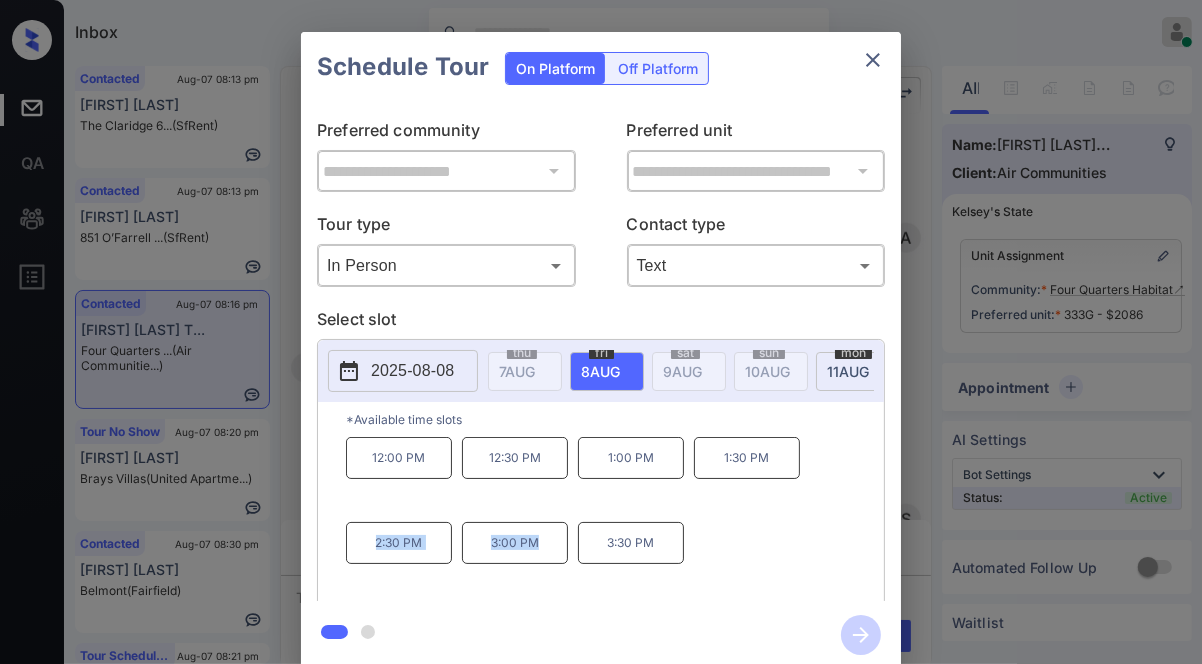 drag, startPoint x: 368, startPoint y: 548, endPoint x: 552, endPoint y: 544, distance: 184.04347 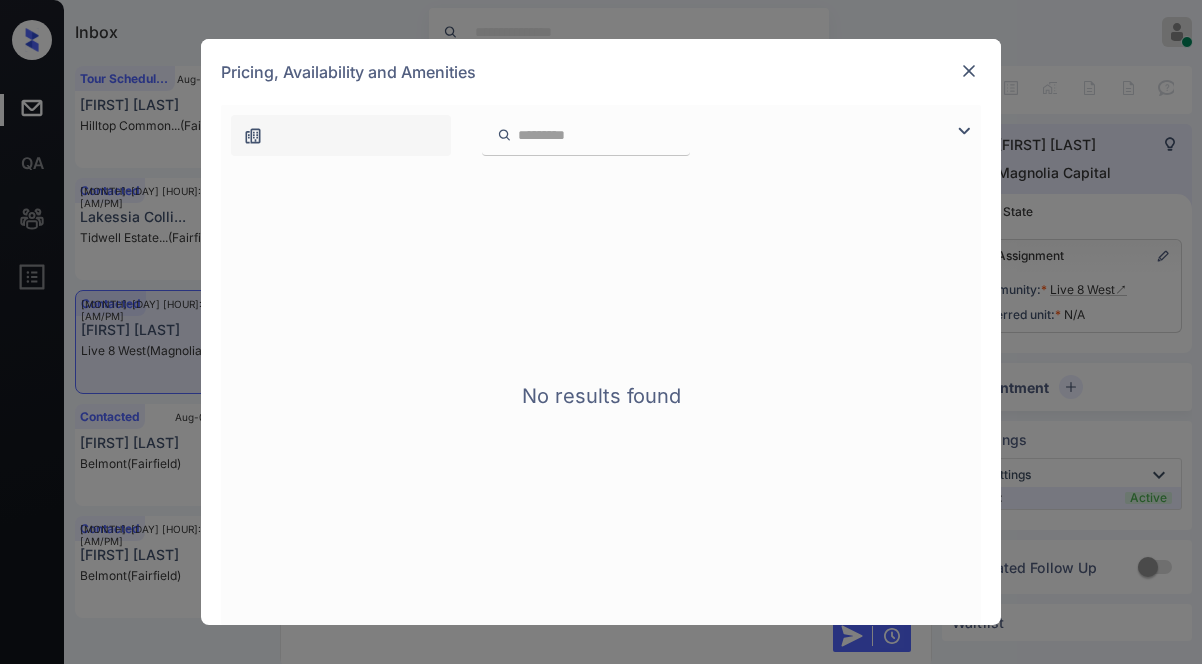 scroll, scrollTop: 0, scrollLeft: 0, axis: both 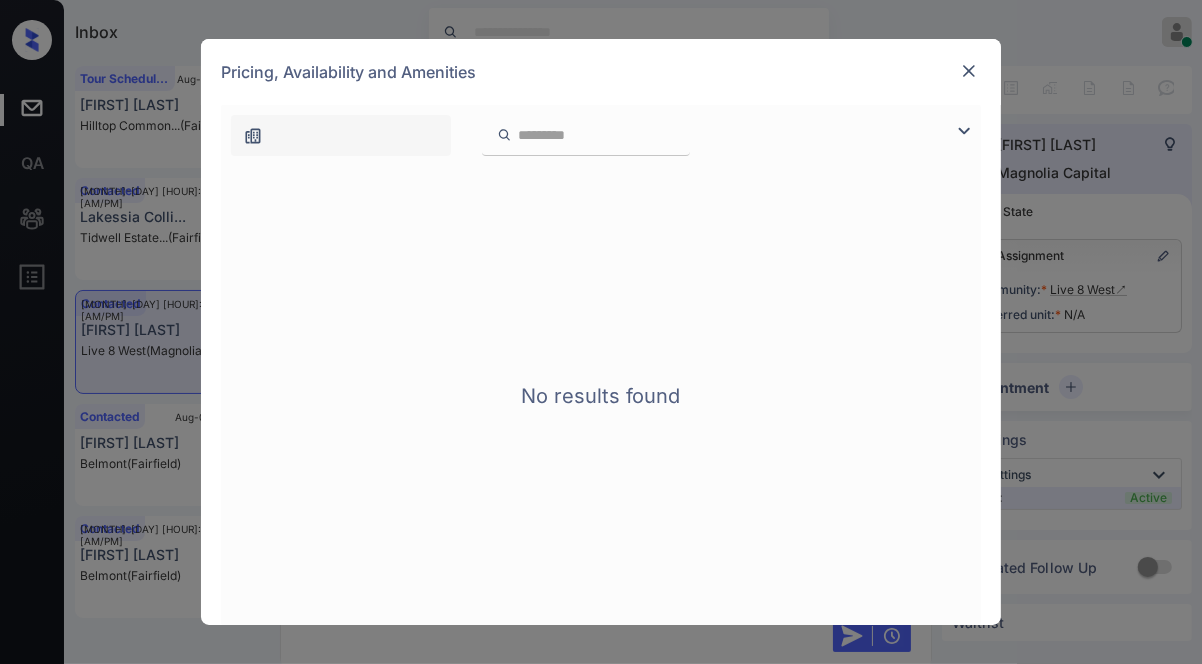click at bounding box center [964, 131] 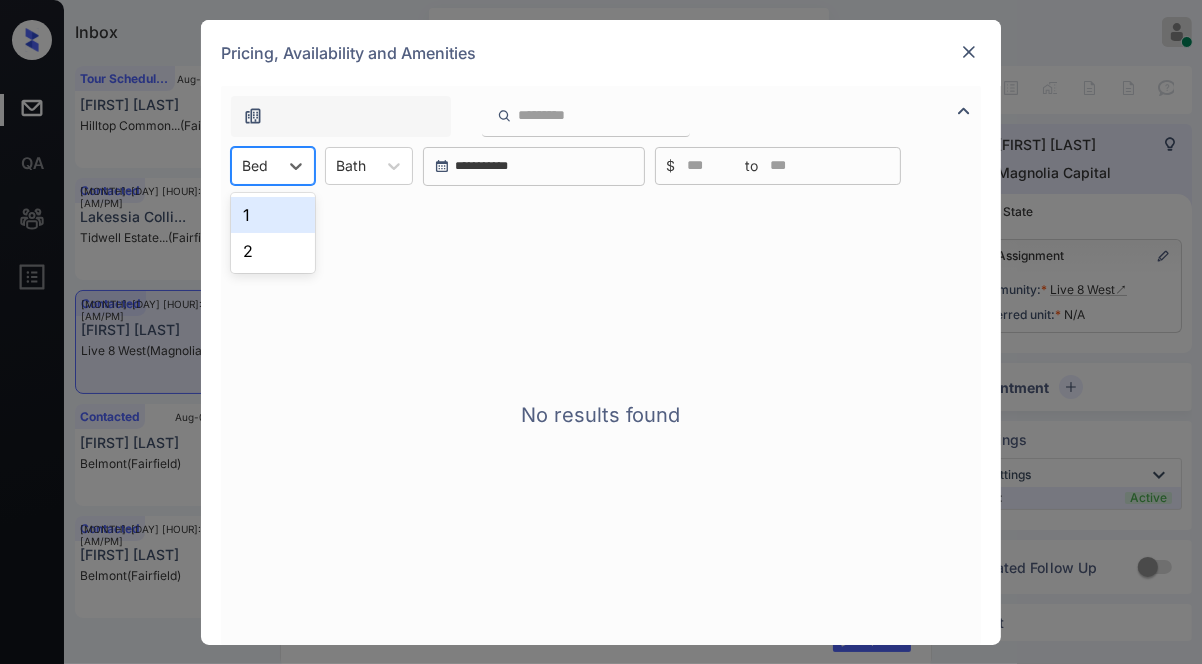 click on "Bed" at bounding box center [255, 165] 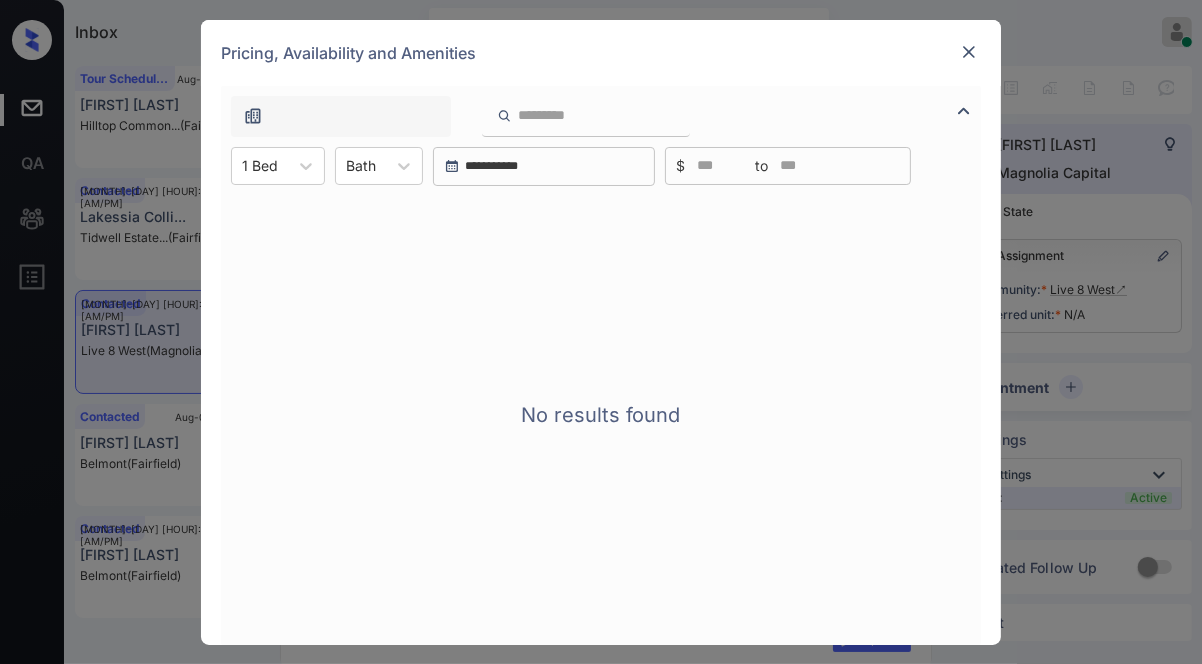 click at bounding box center (969, 52) 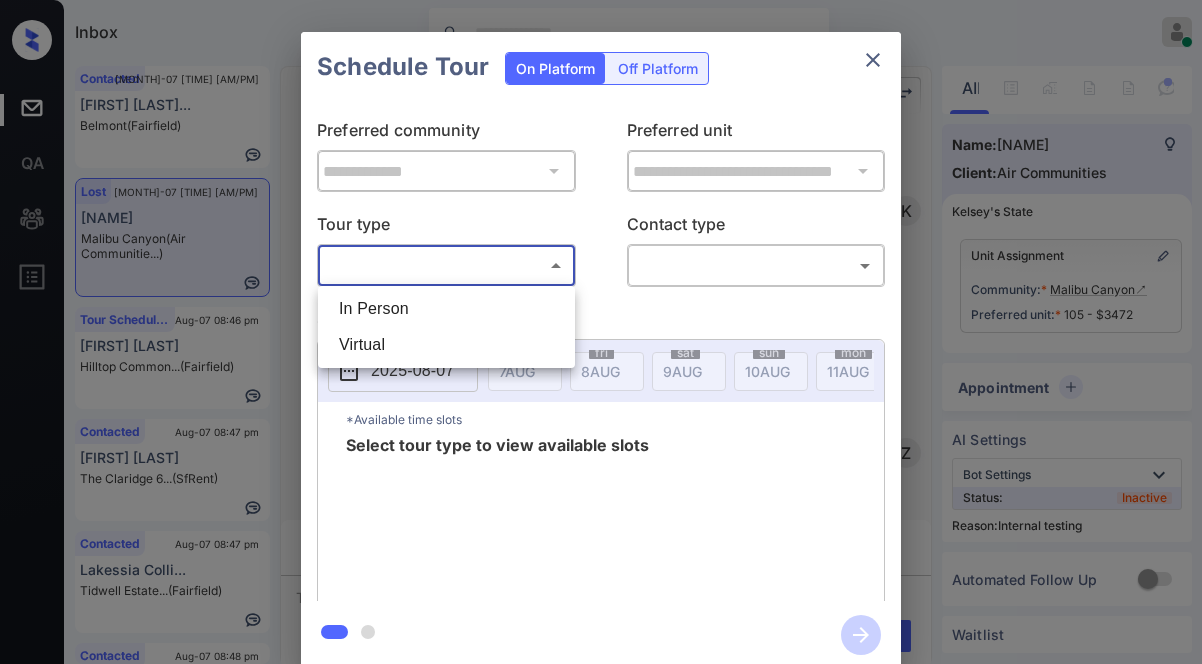 scroll, scrollTop: 0, scrollLeft: 0, axis: both 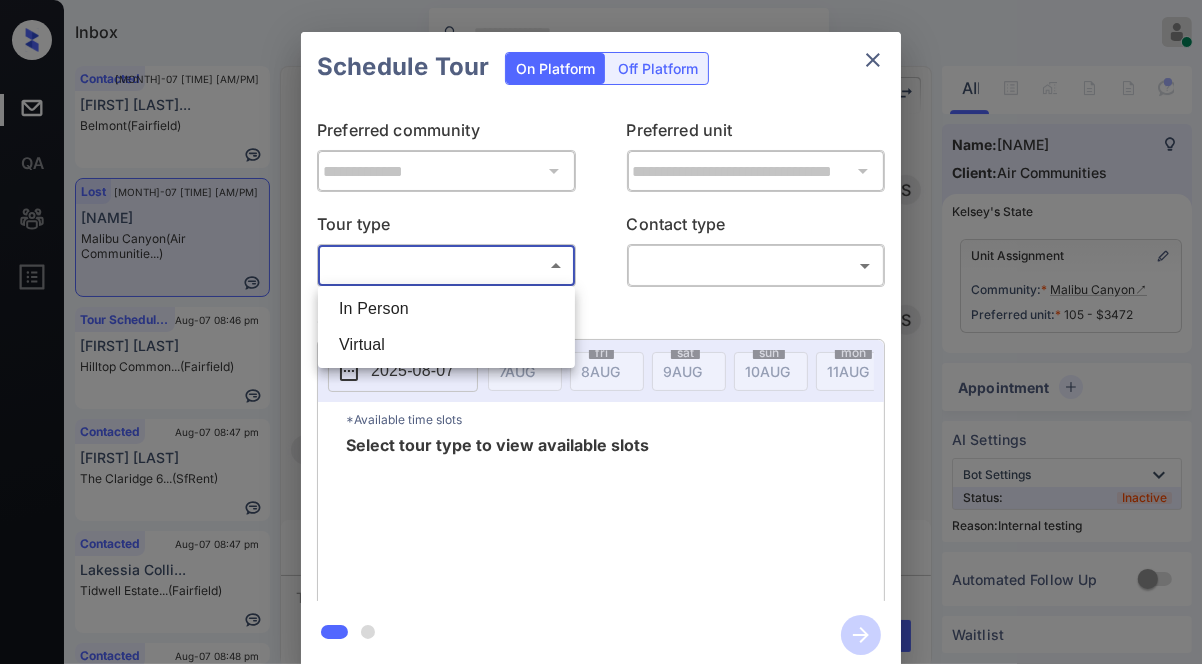 click on "In Person" at bounding box center (446, 309) 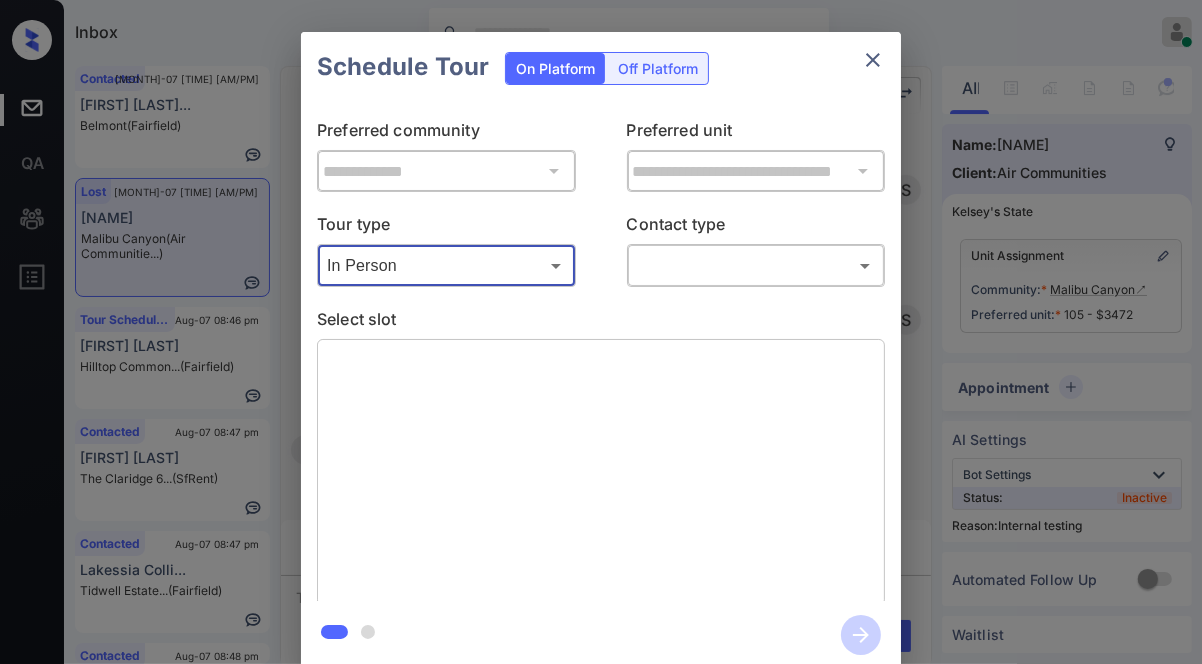 click on "Inbox [NAME] Online Set yourself   offline Set yourself   on break Profile Switch to  dark  mode Sign out Contacted [MONTH]-07 [TIME] [AM/PM]   [FIRST] [LAST]... [CITY] ([STATE]) Lost [MONTH]-07 [TIME] [AM/PM]   [NAME] [CITY] ([STATE]) Tour Scheduled [MONTH]-07 [TIME] [AM/PM]   [FIRST] [LAST] [CITY]...  ([STATE]) Contacted [MONTH]-07 [TIME] [AM/PM]   [FIRST] [LAST] [CITY] 6...  ([STATE]) Contacted [MONTH]-07 [TIME] [AM/PM]   [FIRST] [LAST]... [CITY]...  ([STATE]) Contacted [MONTH]-07 [TIME] [AM/PM]   [FIRST] [LAST]... [CITY]  ([STATE]) Lost Lead Sentiment: Angry Upon sliding the acknowledgement:  Lead will move to lost stage. * ​ SMS and call option will be set to opt out. AFM will be turned off for the lead. [NAME] New Message [NAME] Notes Note:  - Paste this link into your browser to view [NAME]’s conversation with the prospect [MONTH] 01, 2025 [TIME] [AM/PM]  Sync'd w  [INITIAL] [INITIAL]" at bounding box center (601, 332) 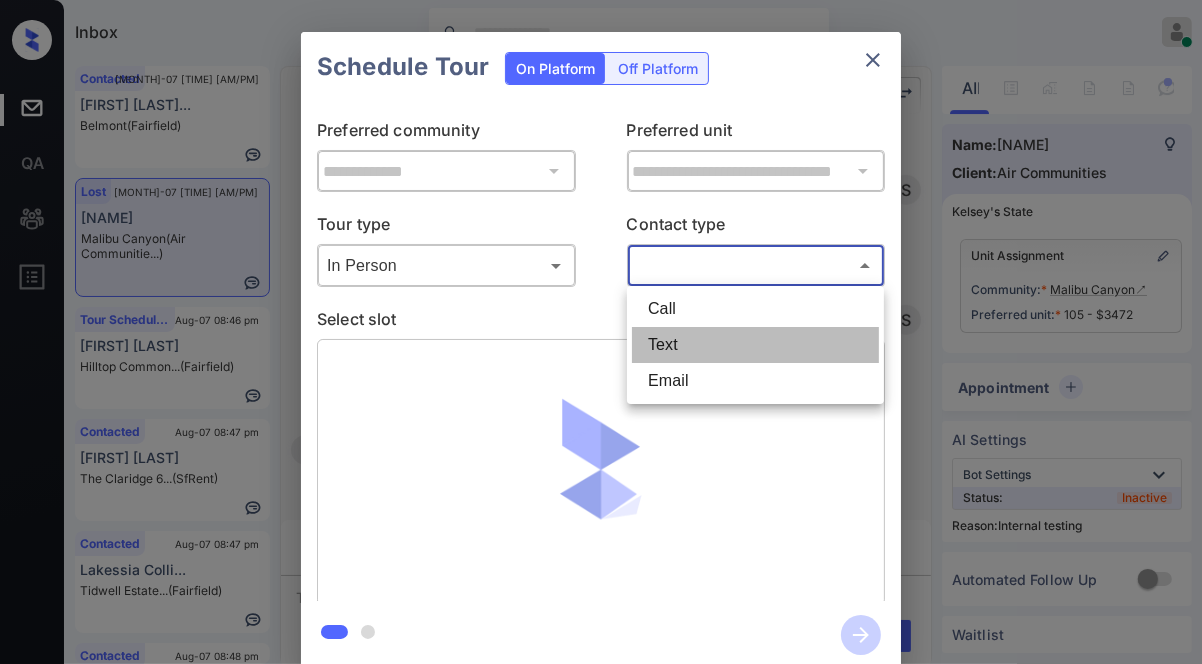 click on "Text" at bounding box center (755, 345) 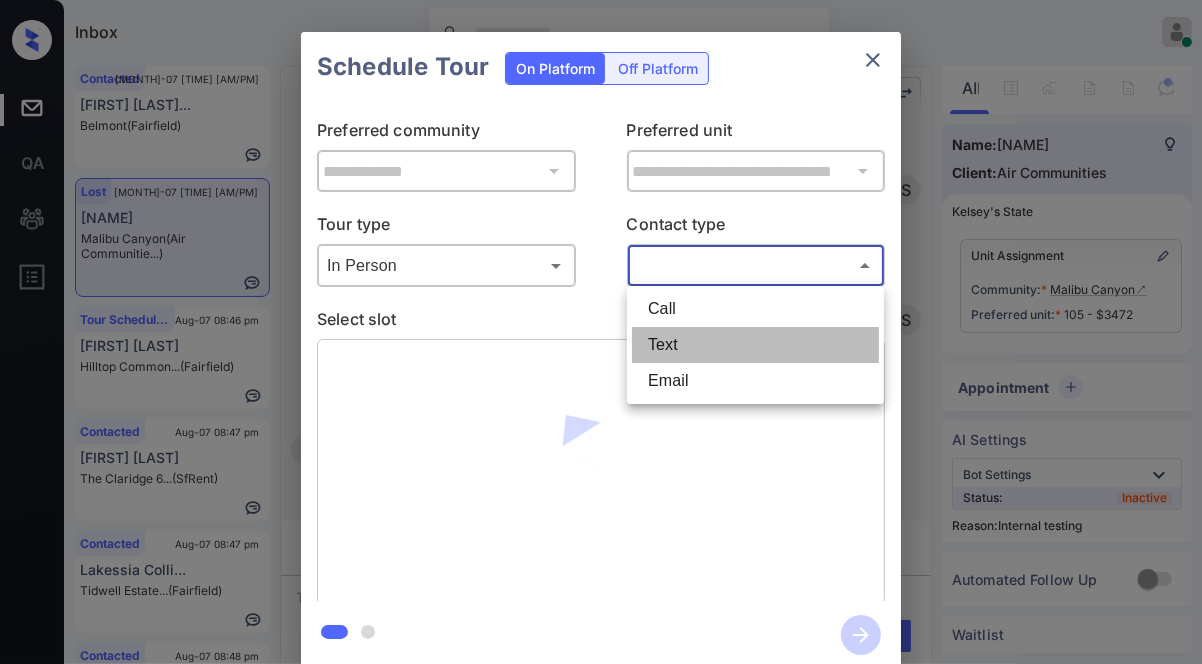 type on "****" 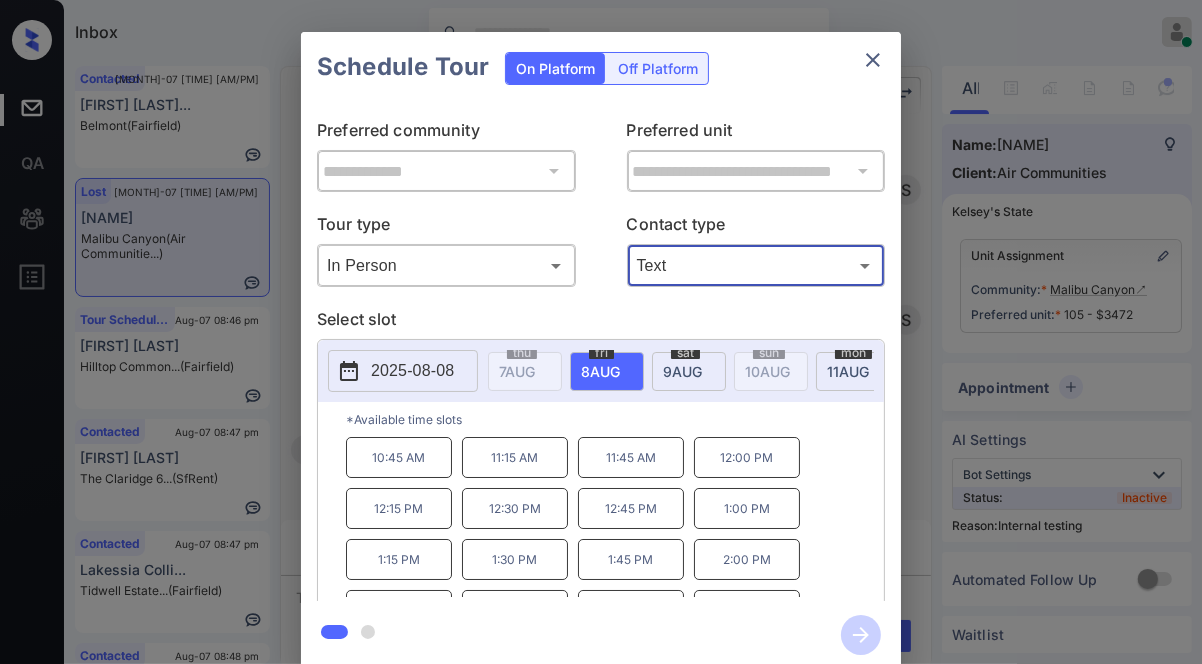 click on "9 AUG" at bounding box center (517, 371) 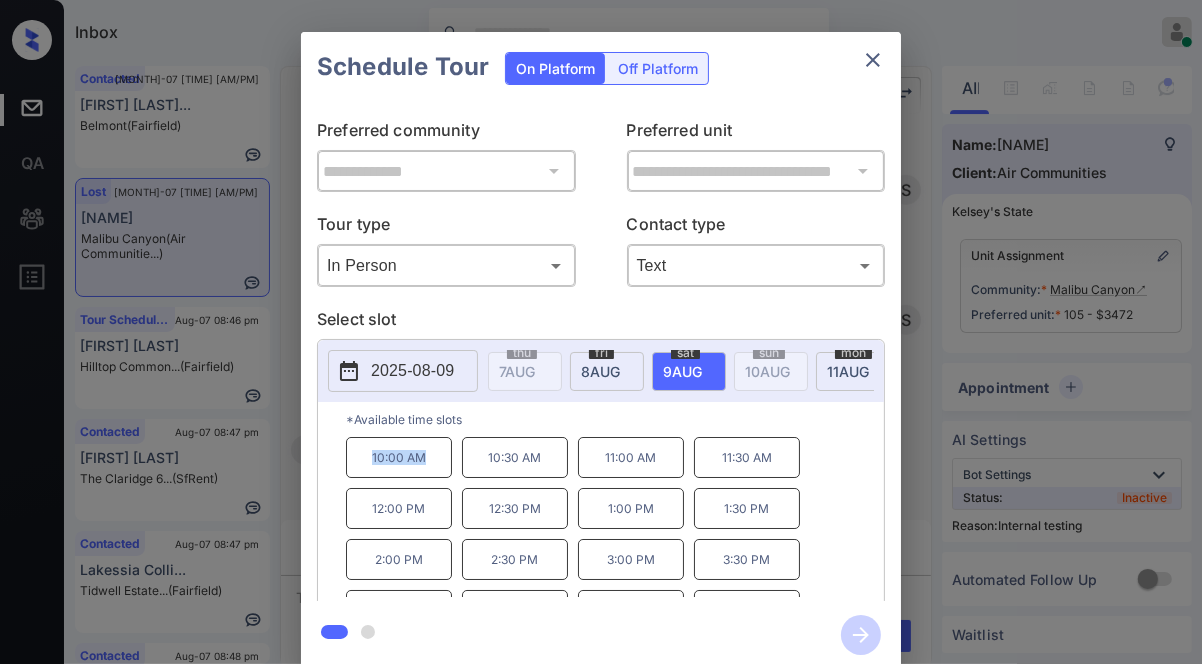 drag, startPoint x: 364, startPoint y: 469, endPoint x: 451, endPoint y: 470, distance: 87.005745 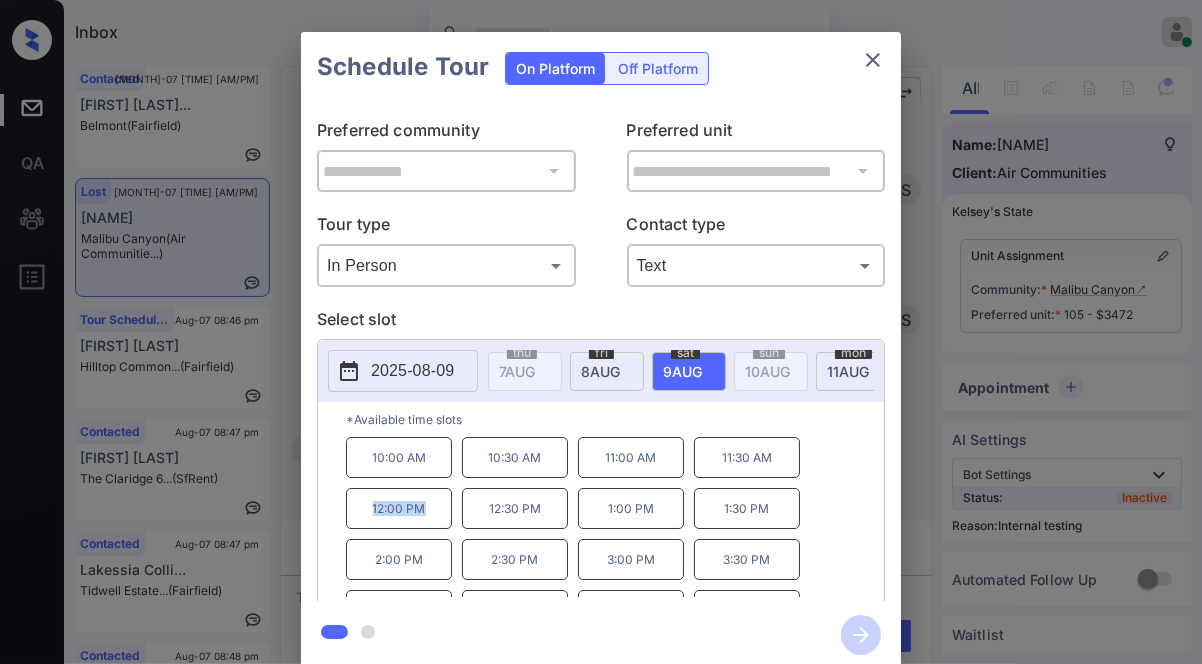 drag, startPoint x: 368, startPoint y: 517, endPoint x: 433, endPoint y: 522, distance: 65.192024 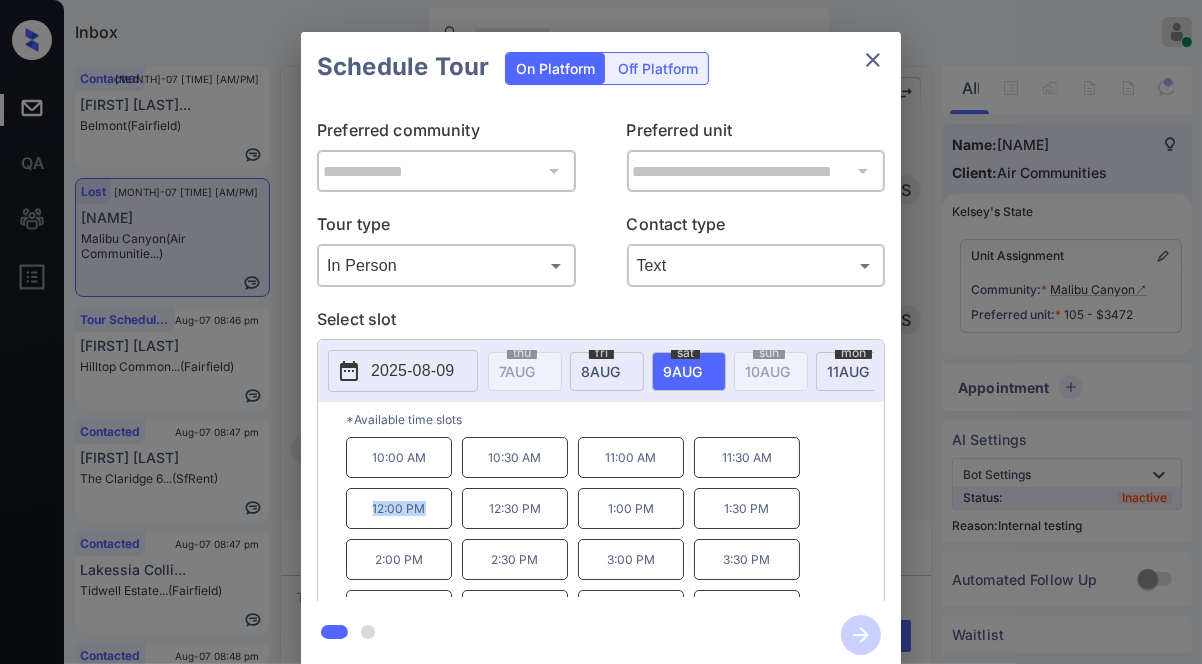 copy on "12:00 PM" 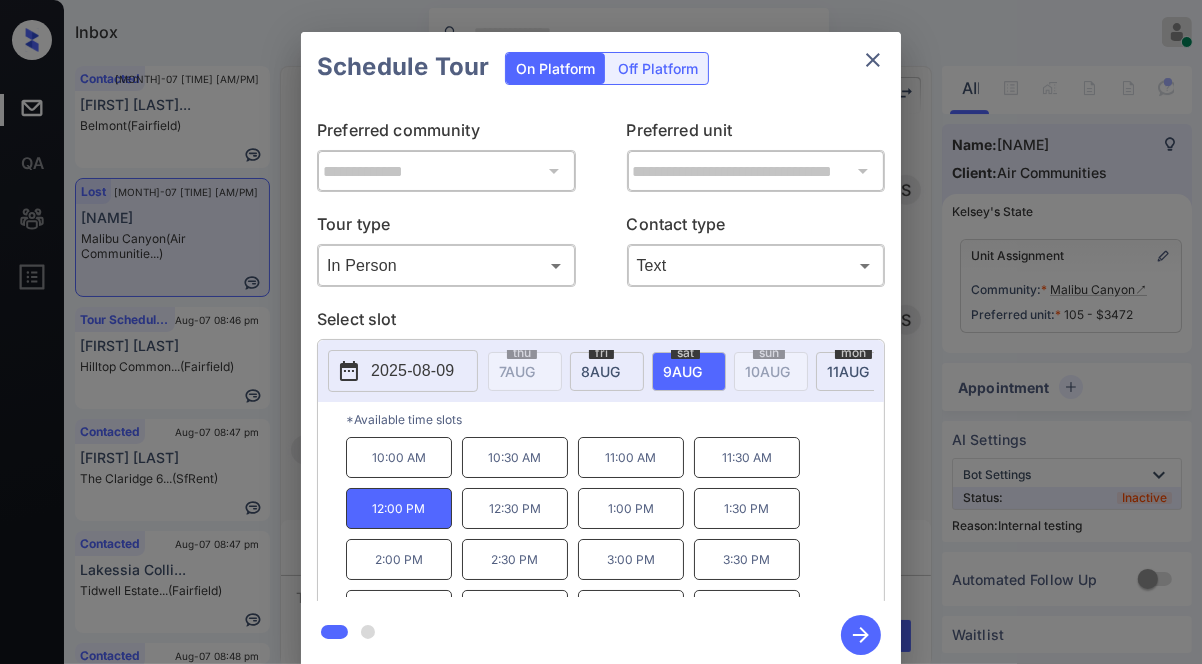 click on "**********" at bounding box center (601, 350) 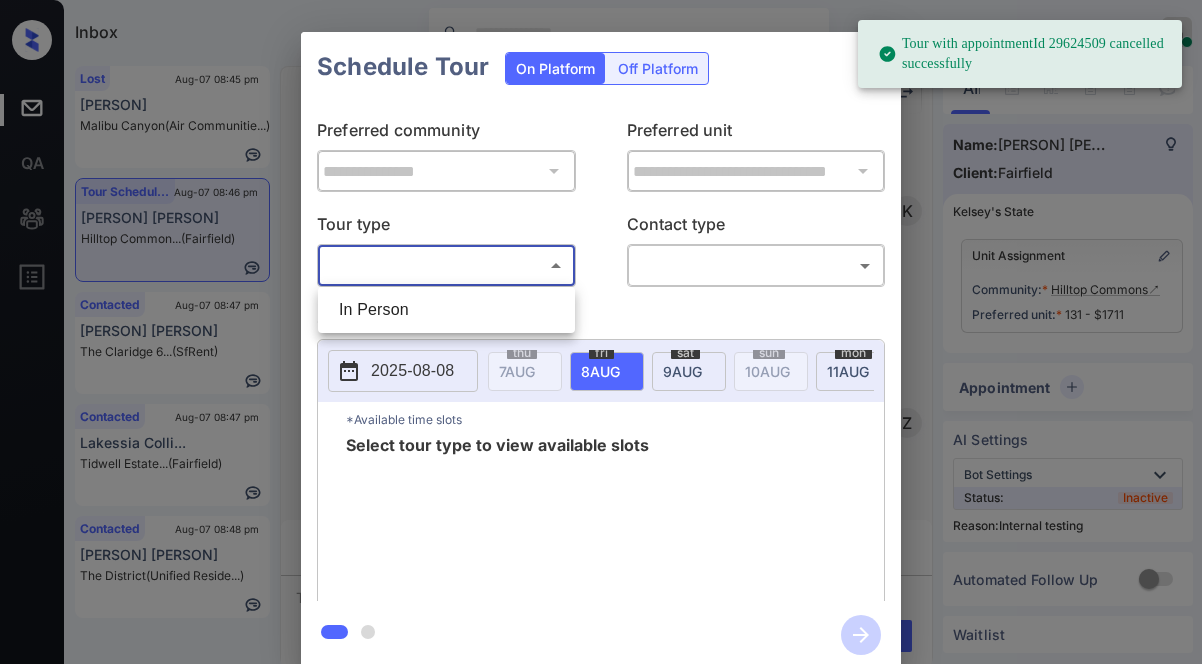 scroll, scrollTop: 0, scrollLeft: 0, axis: both 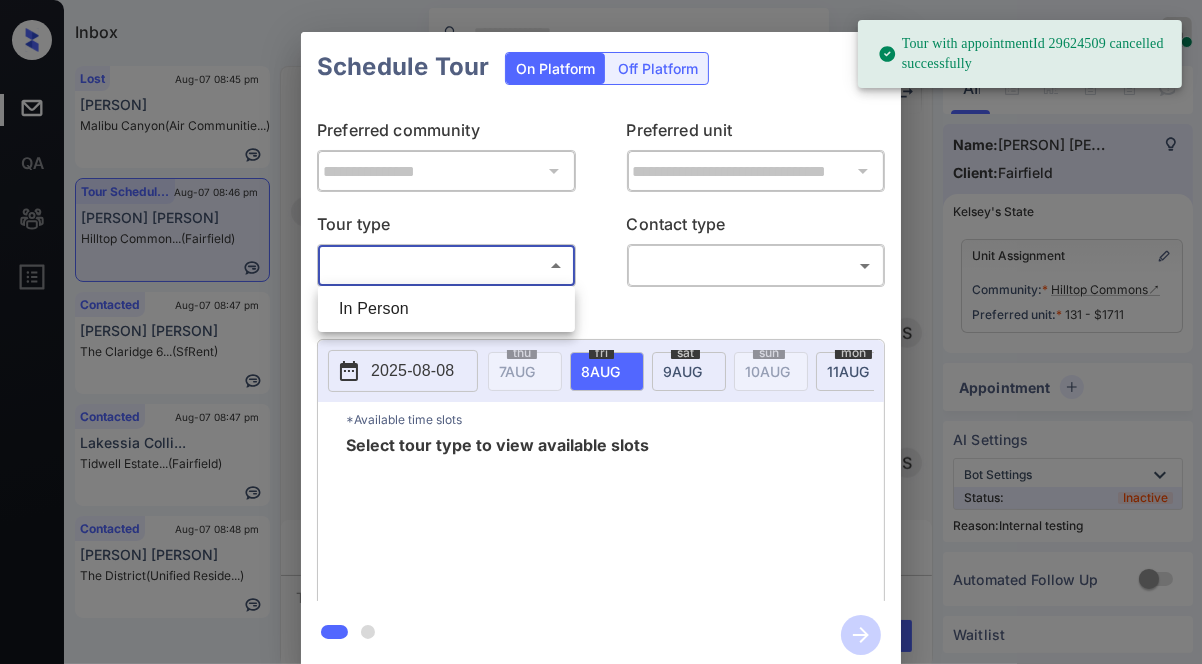 click at bounding box center (601, 332) 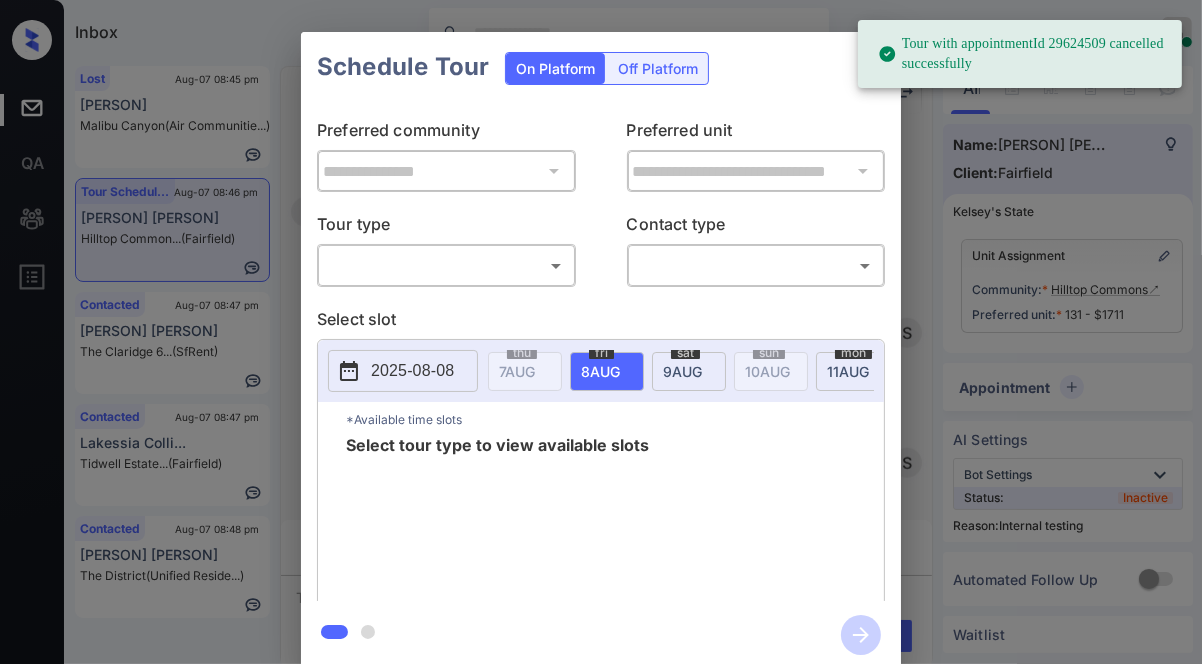 click on "Select slot" at bounding box center (601, 323) 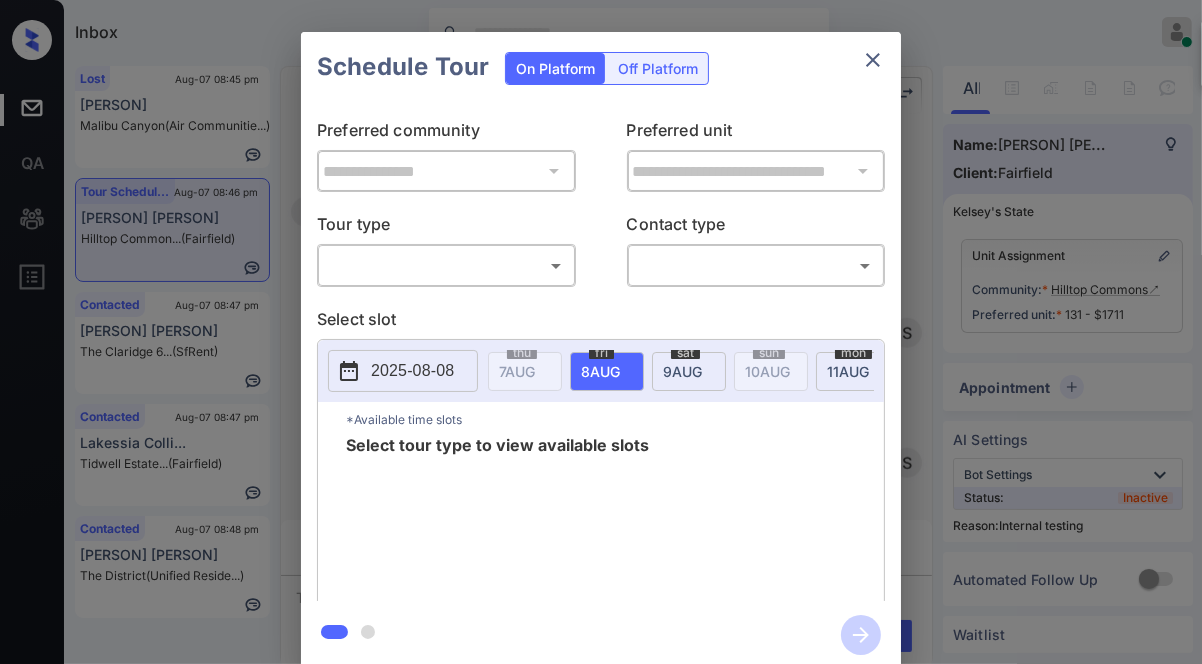 click on "​ ​" at bounding box center [446, 265] 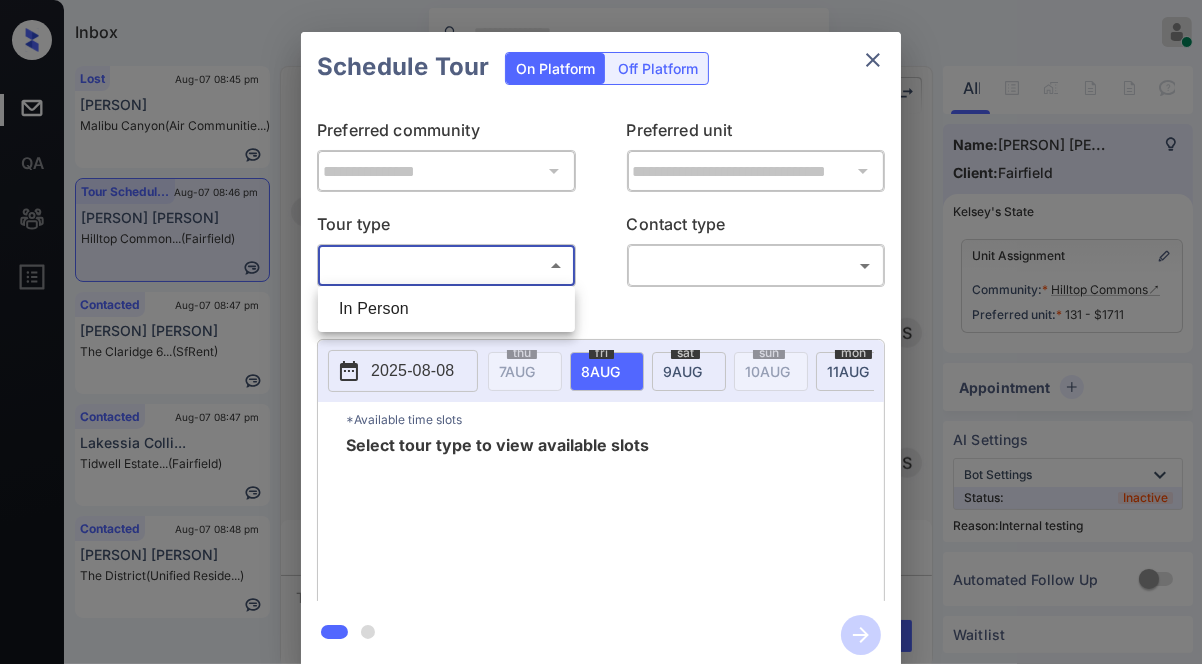 click on "Inbox Jezcil  Usanastre Online Set yourself   offline Set yourself   on break Profile Switch to  dark  mode Sign out Lost Aug-07 08:45 pm   Debbie Malibu Canyon  (Air Communitie...) Tour Scheduled Aug-07 08:46 pm   Tatiana Nance Hilltop Common...  (Fairfield) Contacted Aug-07 08:47 pm   Nathan Edwards The Claridge 6...  (SfRent) Contacted Aug-07 08:47 pm   Lakessia Colli... Tidwell Estate...  (Fairfield) Contacted Aug-07 08:48 pm   Zatyriana Moor... The District  (Unified Reside...) Tour Scheduled Lost Lead Sentiment: Angry Upon sliding the acknowledgement:  Lead will move to lost stage. * ​ SMS and call option will be set to opt out. AFM will be turned off for the lead. Hilltop Commons New Message Kelsey Notes Note: https://conversation.getzuma.com/6895650e91789fd9d82f61fa - Paste this link into your browser to view Kelsey’s conversation with the prospect Aug 07, 2025 07:46 pm  Sync'd w  yardi K New Message Zuma Lead transferred to leasing agent: kelsey Aug 07, 2025 07:46 pm  Sync'd w  yardi Z Agent A A" at bounding box center (601, 332) 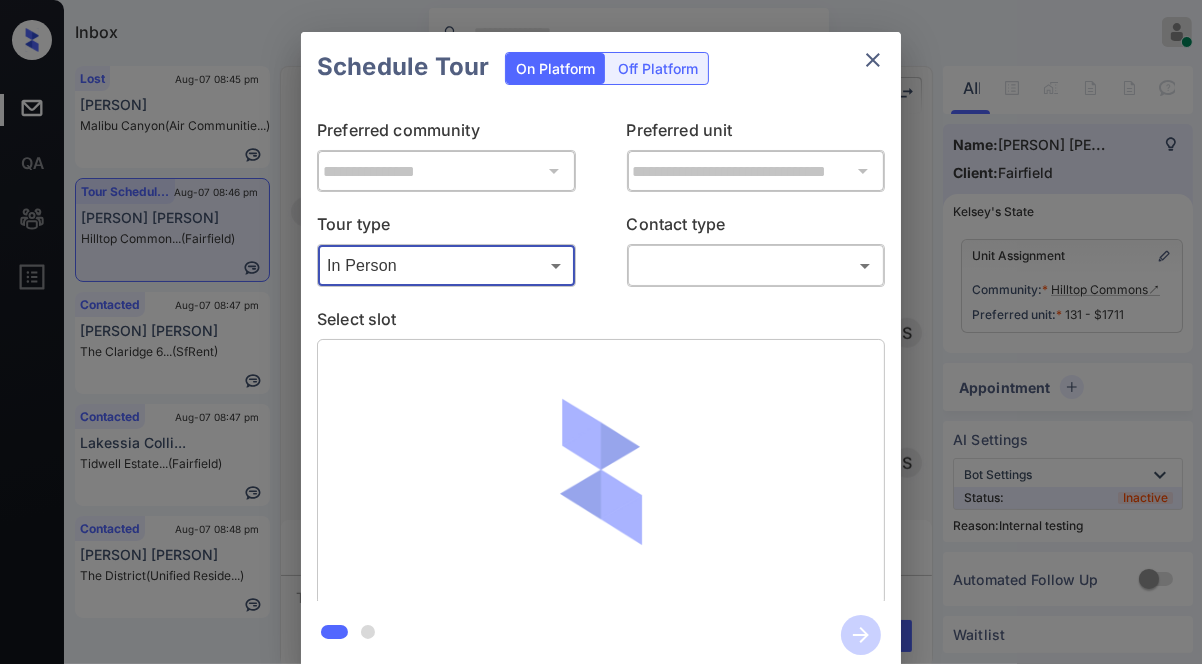 click on "Inbox Jezcil  Usanastre Online Set yourself   offline Set yourself   on break Profile Switch to  dark  mode Sign out Lost Aug-07 08:45 pm   Debbie Malibu Canyon  (Air Communitie...) Tour Scheduled Aug-07 08:46 pm   Tatiana Nance Hilltop Common...  (Fairfield) Contacted Aug-07 08:47 pm   Nathan Edwards The Claridge 6...  (SfRent) Contacted Aug-07 08:47 pm   Lakessia Colli... Tidwell Estate...  (Fairfield) Contacted Aug-07 08:48 pm   Zatyriana Moor... The District  (Unified Reside...) Tour Scheduled Lost Lead Sentiment: Angry Upon sliding the acknowledgement:  Lead will move to lost stage. * ​ SMS and call option will be set to opt out. AFM will be turned off for the lead. Hilltop Commons New Message Kelsey Notes Note: https://conversation.getzuma.com/6895650e91789fd9d82f61fa - Paste this link into your browser to view Kelsey’s conversation with the prospect Aug 07, 2025 07:46 pm  Sync'd w  yardi K New Message Zuma Lead transferred to leasing agent: kelsey Aug 07, 2025 07:46 pm  Sync'd w  yardi Z Agent A A" at bounding box center [601, 332] 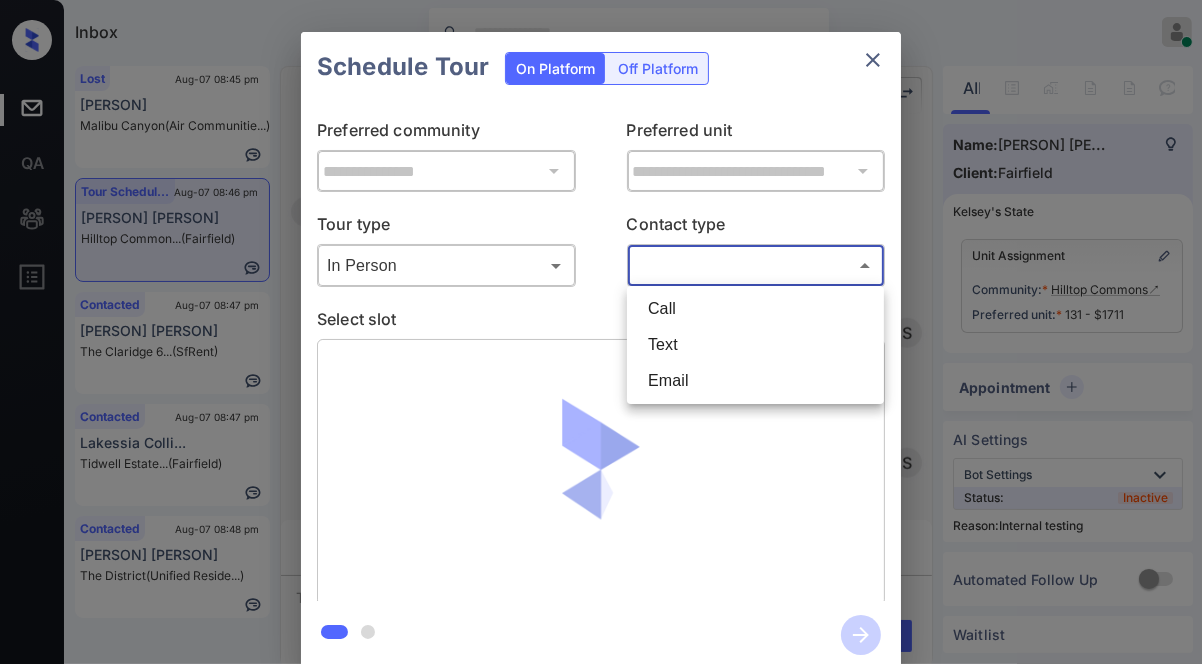 click on "Text" at bounding box center (755, 345) 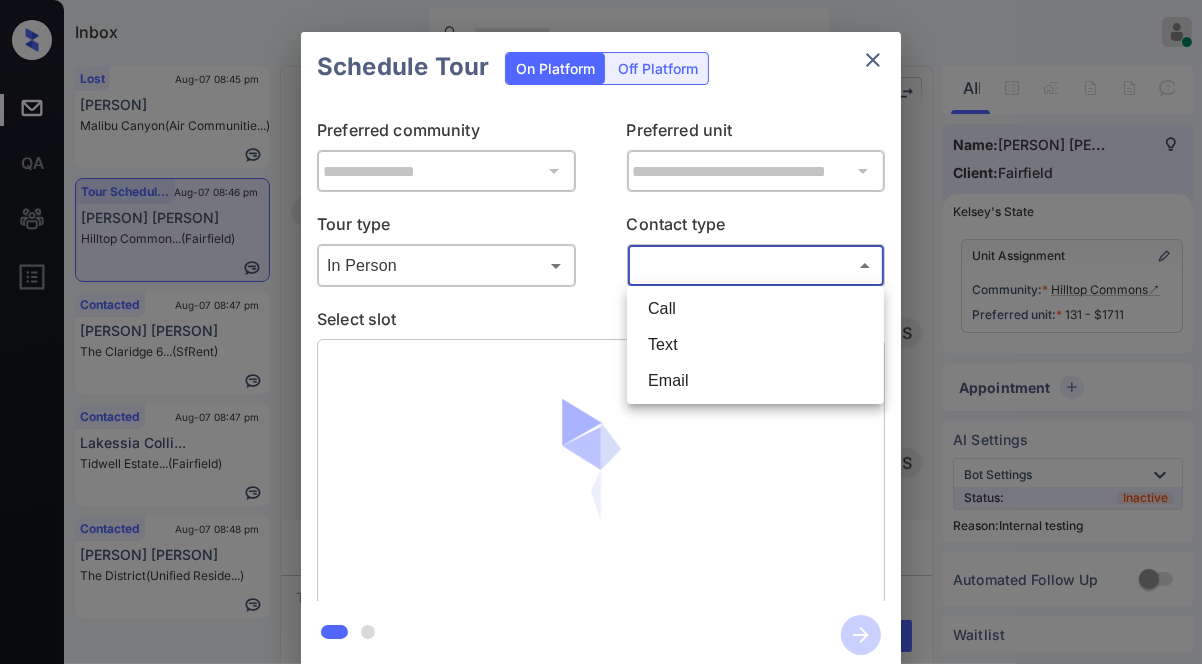 type on "****" 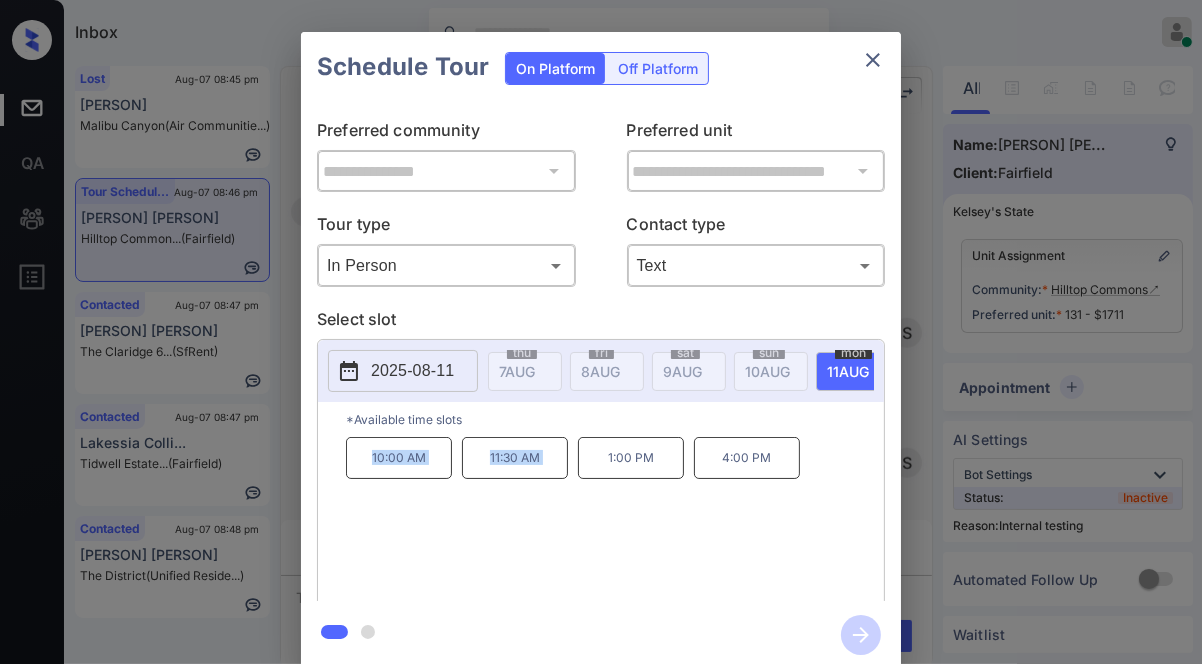 drag, startPoint x: 351, startPoint y: 465, endPoint x: 580, endPoint y: 469, distance: 229.03493 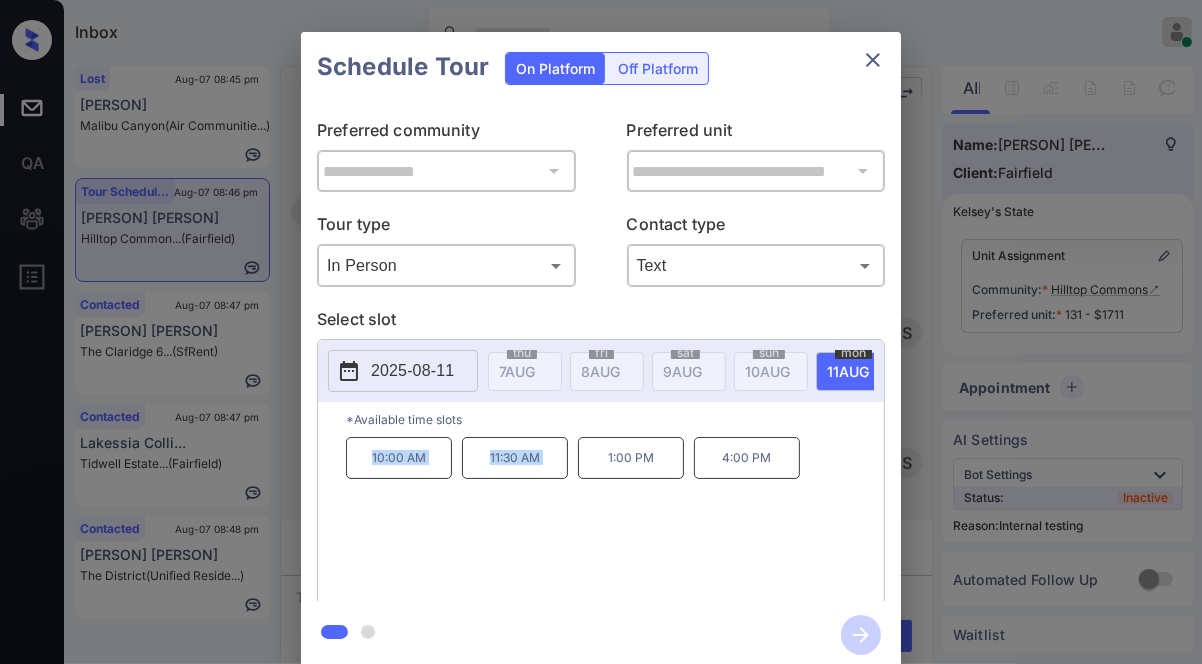 click on "10:00 AM 11:30 AM 1:00 PM 4:00 PM" at bounding box center [615, 517] 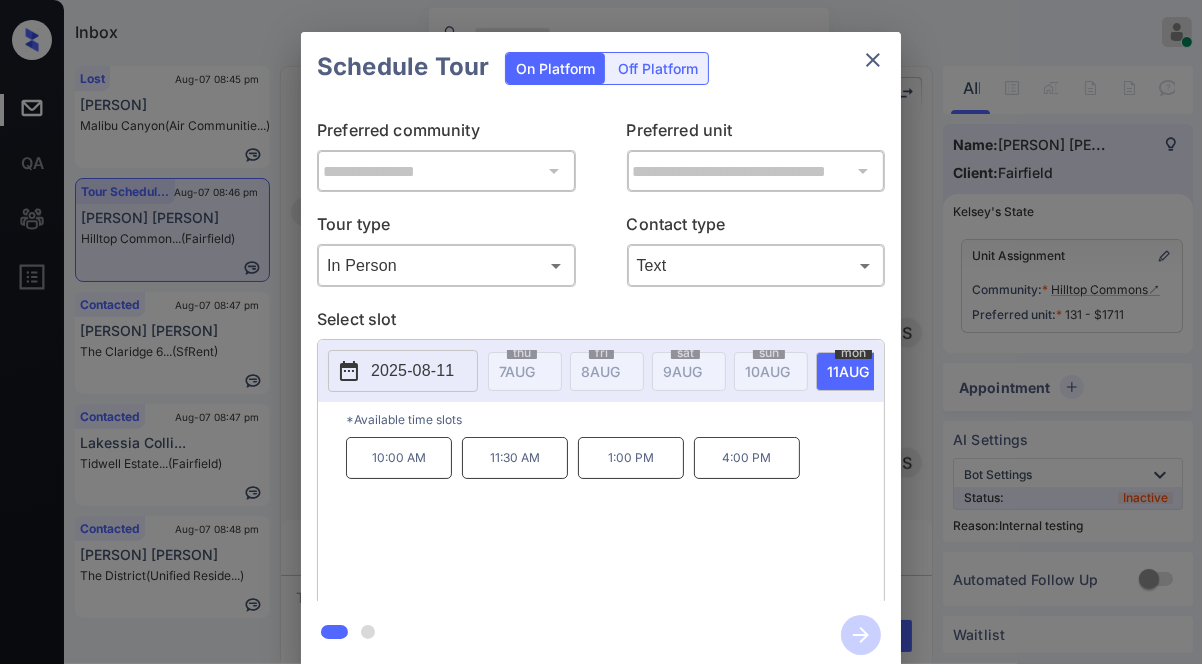 click on "**********" at bounding box center [601, 350] 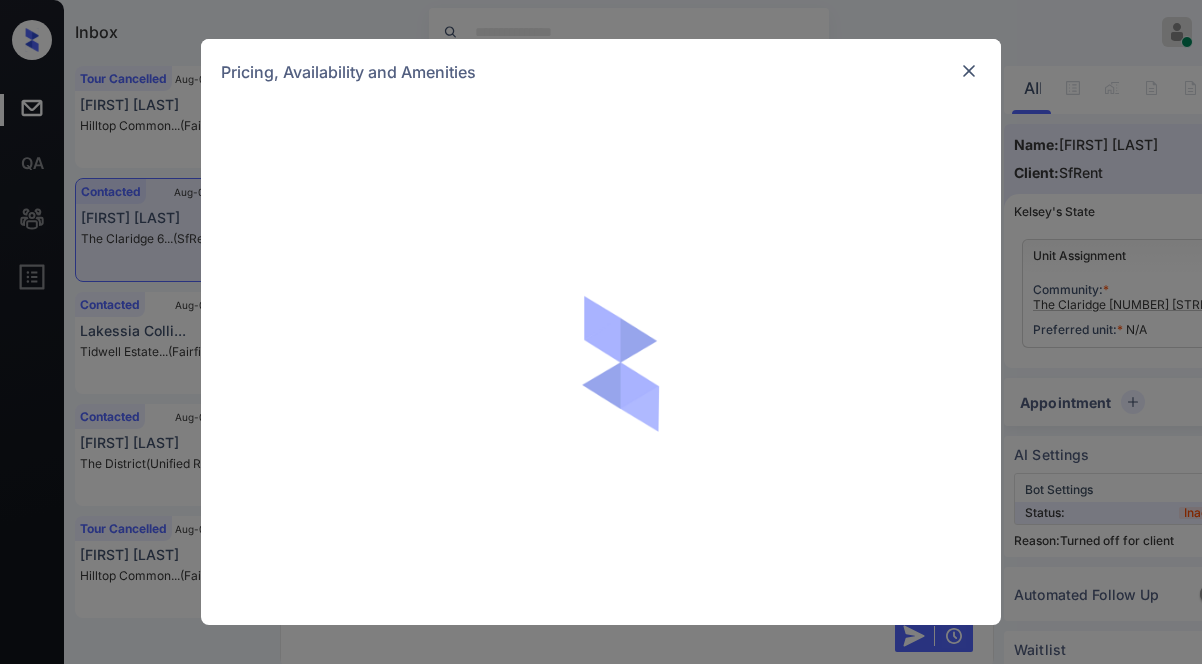 scroll, scrollTop: 0, scrollLeft: 0, axis: both 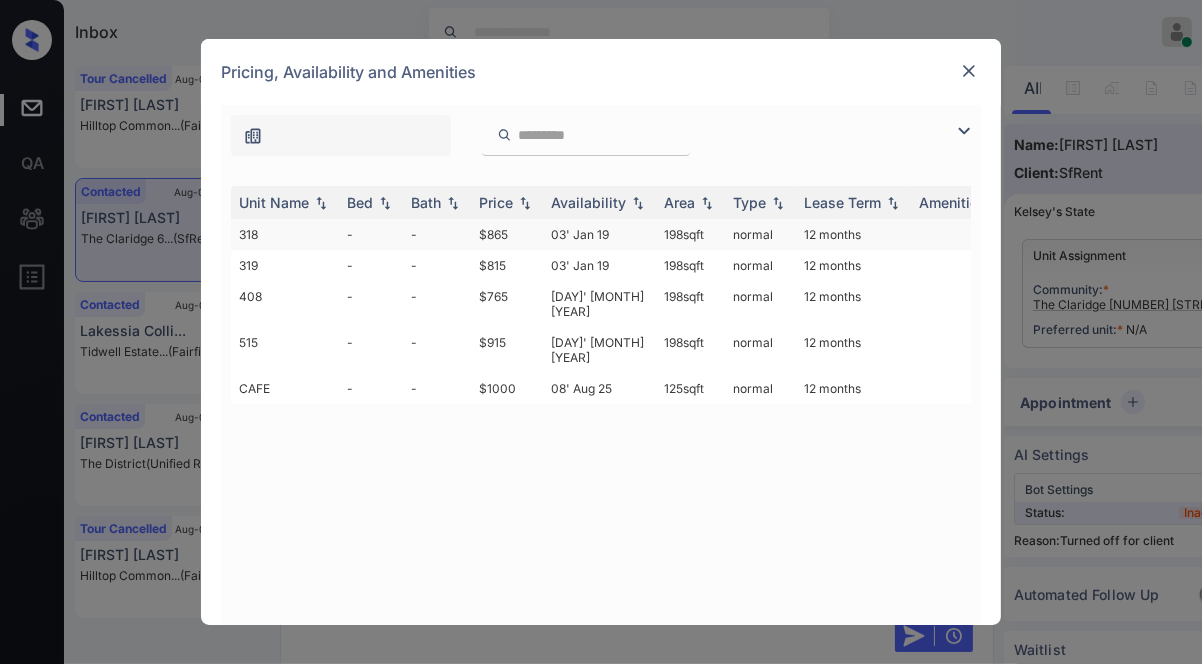 click on "$865" at bounding box center [507, 234] 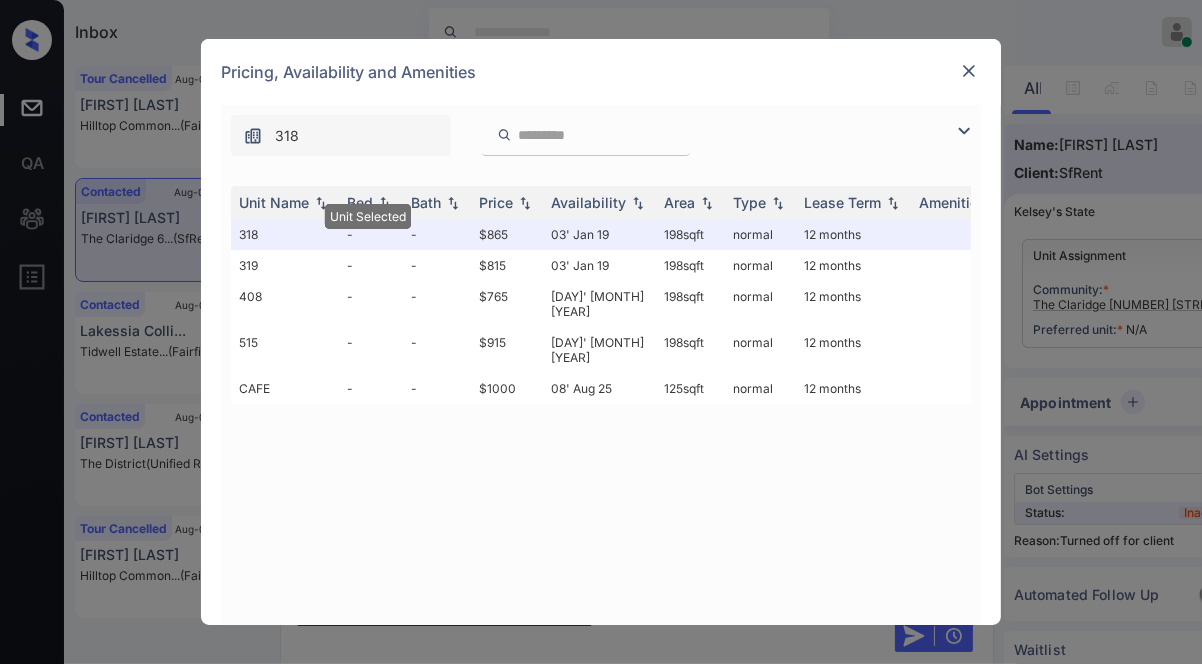 click at bounding box center [969, 71] 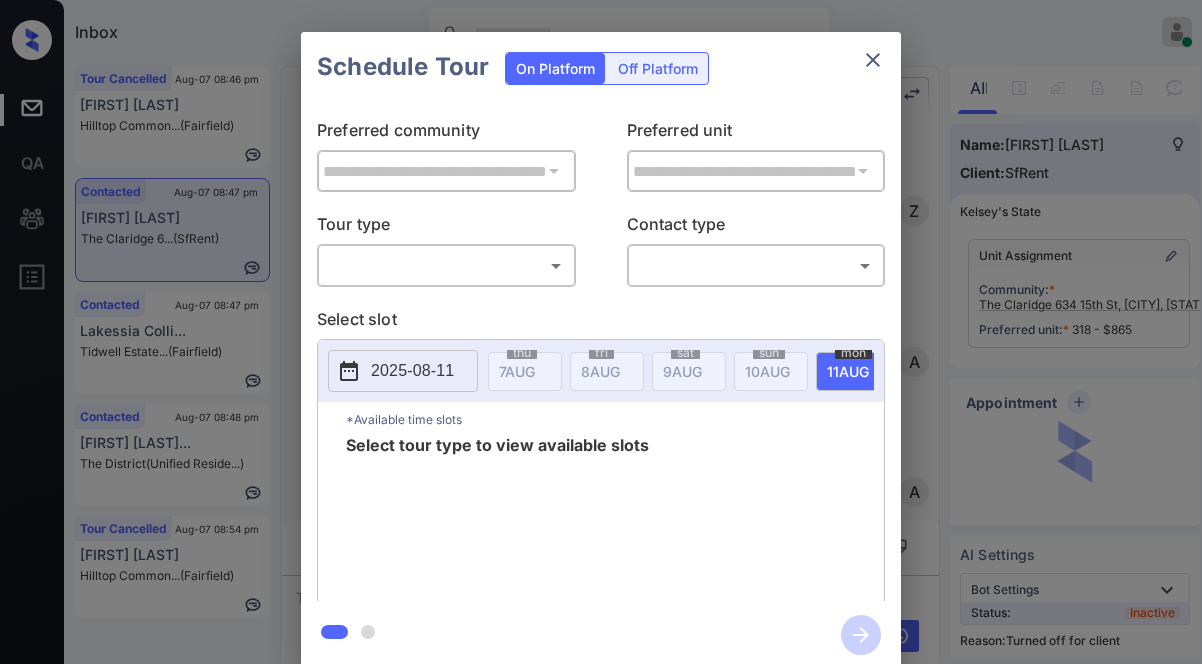scroll, scrollTop: 0, scrollLeft: 0, axis: both 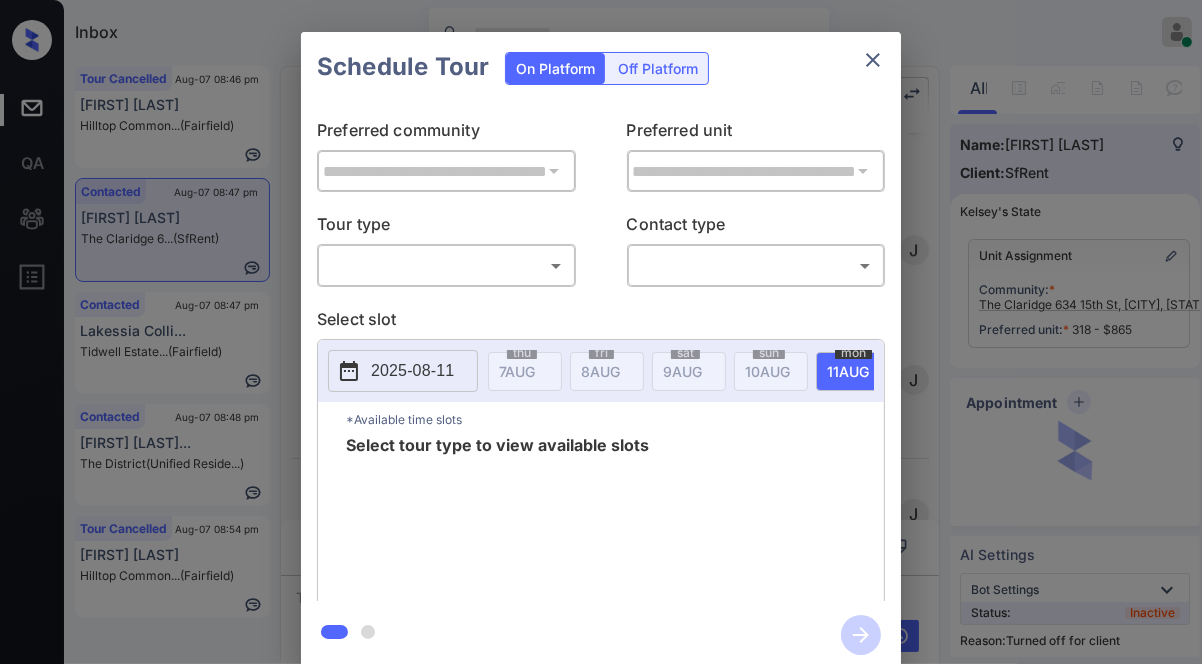 click on "Inbox Jezcil  Usanastre Online Set yourself   offline Set yourself   on break Profile Switch to  dark  mode Sign out Tour Cancelled Aug-07 08:46 pm   Tatiana Nance Hilltop Common...  (Fairfield) Contacted Aug-07 08:47 pm   Nathan Edwards The Claridge 6...  (SfRent) Contacted Aug-07 08:47 pm   Lakessia Colli... Tidwell Estate...  (Fairfield) Contacted Aug-07 08:48 pm   Zatyriana Moor... The District  (Unified Reside...) Tour Cancelled Aug-07 08:54 pm   Tatiana Nance Hilltop Common...  (Fairfield) Contacted Lost Lead Sentiment: Angry Upon sliding the acknowledgement:  Lead will move to lost stage. * ​ SMS and call option will be set to opt out. AFM will be turned off for the lead. Kelsey New Message Zuma Lead transfer skipped to agent: Kelsey as pms leadId does not exists for leadType emailParser with stage Inbound Aug 06, 2025 11:00 am Z New Message Agent Lead created via emailParser in Inbound stage. Aug 06, 2025 11:00 am A New Message Agent AFM Request sent to Kelsey. Aug 06, 2025 11:00 am A New Message A" at bounding box center [601, 332] 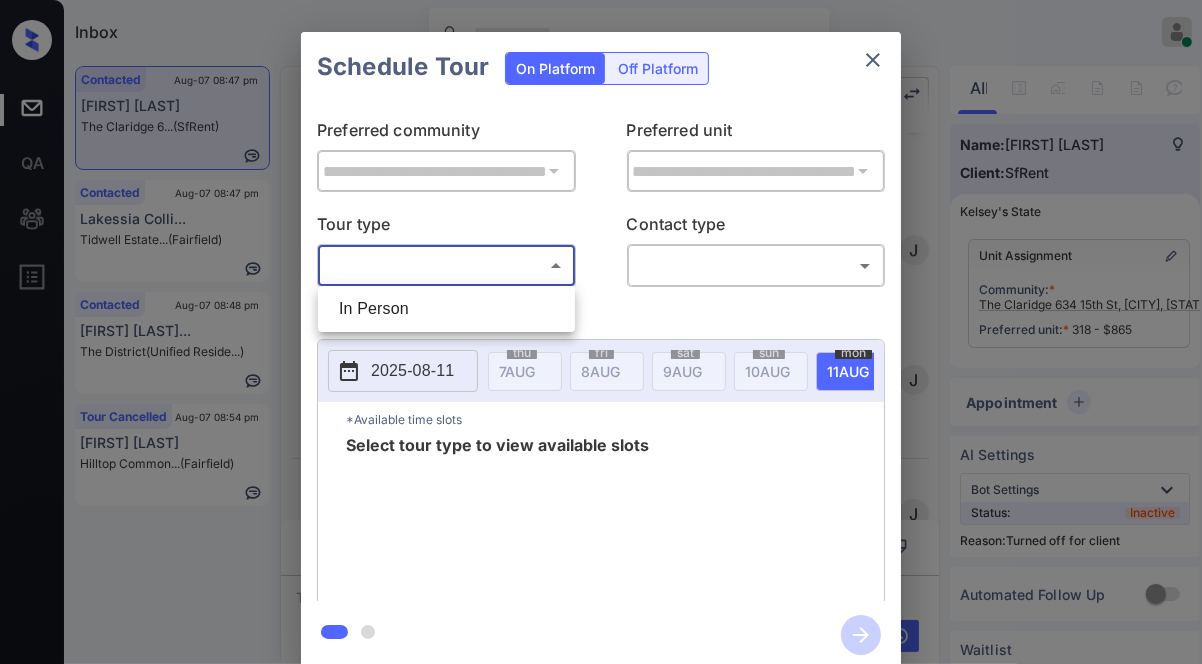 click at bounding box center (601, 332) 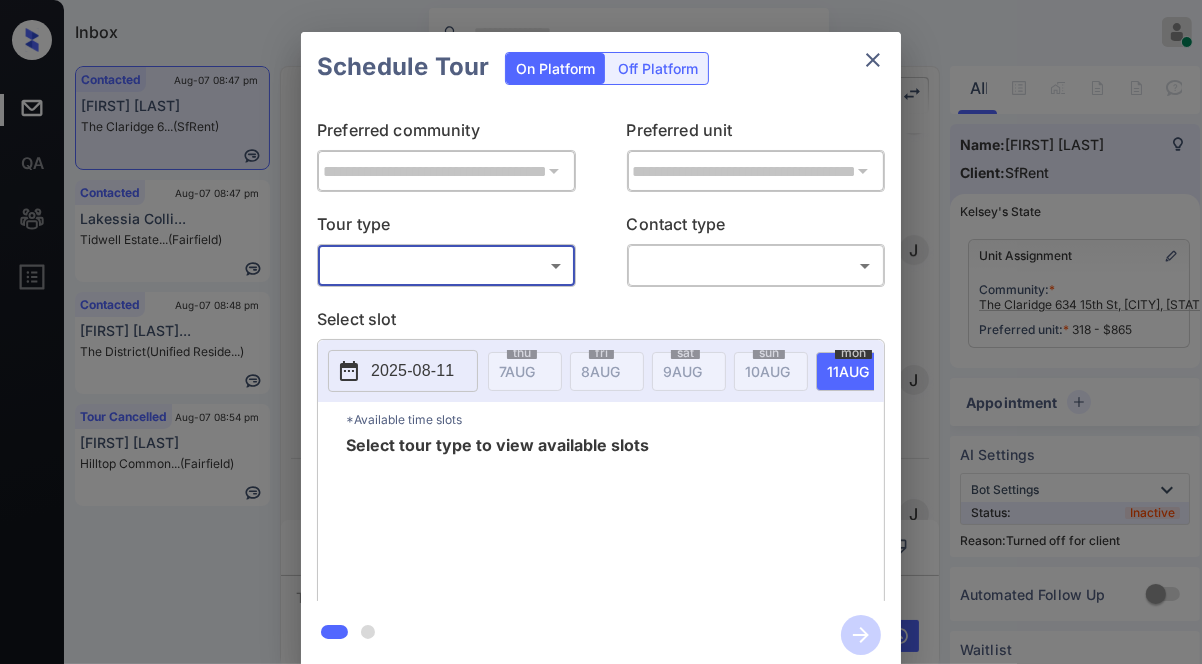 click on "Off Platform" at bounding box center [658, 68] 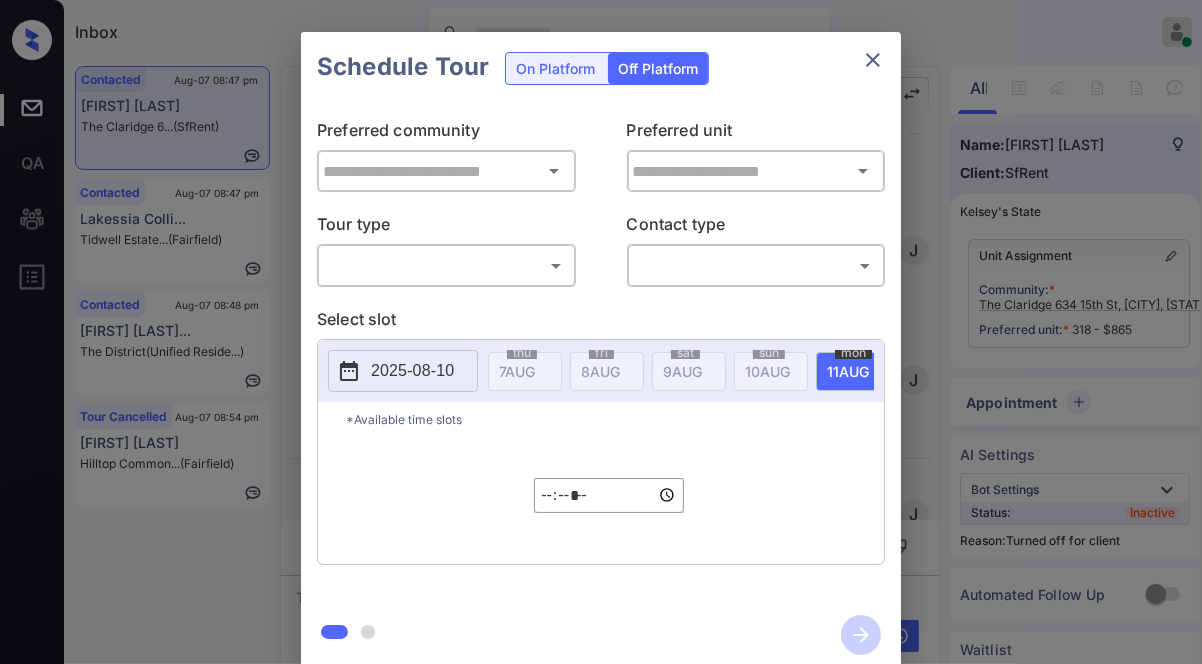 type on "**********" 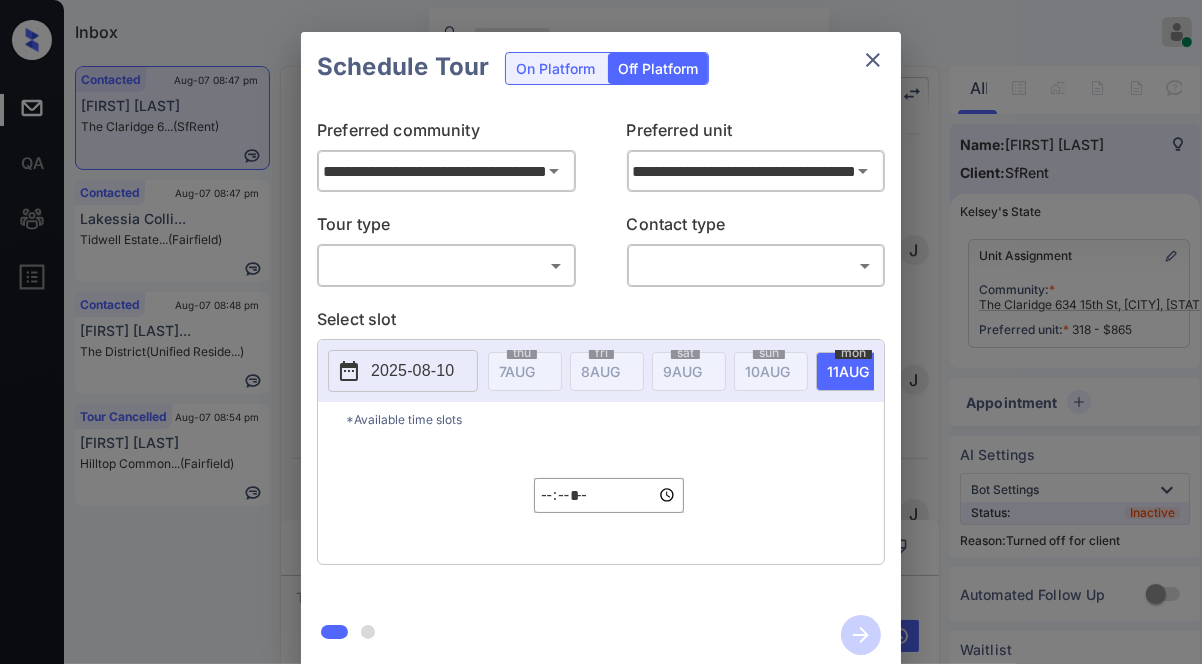 click on "Inbox Jezcil  Usanastre Online Set yourself   offline Set yourself   on break Profile Switch to  dark  mode Sign out Contacted Aug-07 08:47 pm   Nathan Edwards The Claridge 6...  (SfRent) Contacted Aug-07 08:47 pm   Lakessia Colli... Tidwell Estate...  (Fairfield) Contacted Aug-07 08:48 pm   Zatyriana Moor... The District  (Unified Reside...) Tour Cancelled Aug-07 08:54 pm   Tatiana Nance Hilltop Common...  (Fairfield) Contacted Lost Lead Sentiment: Angry Upon sliding the acknowledgement:  Lead will move to lost stage. * ​ SMS and call option will be set to opt out. AFM will be turned off for the lead. Kelsey New Message Zuma Lead transfer skipped to agent: Kelsey as pms leadId does not exists for leadType emailParser with stage Inbound Aug 06, 2025 11:00 am Z New Message Agent Lead created via emailParser in Inbound stage. Aug 06, 2025 11:00 am A New Message Agent AFM Request sent to Kelsey. Aug 06, 2025 11:00 am A New Message Agent Notes Note: Aug 06, 2025 11:00 am A New Message Kelsey K New Message K   K" at bounding box center [601, 332] 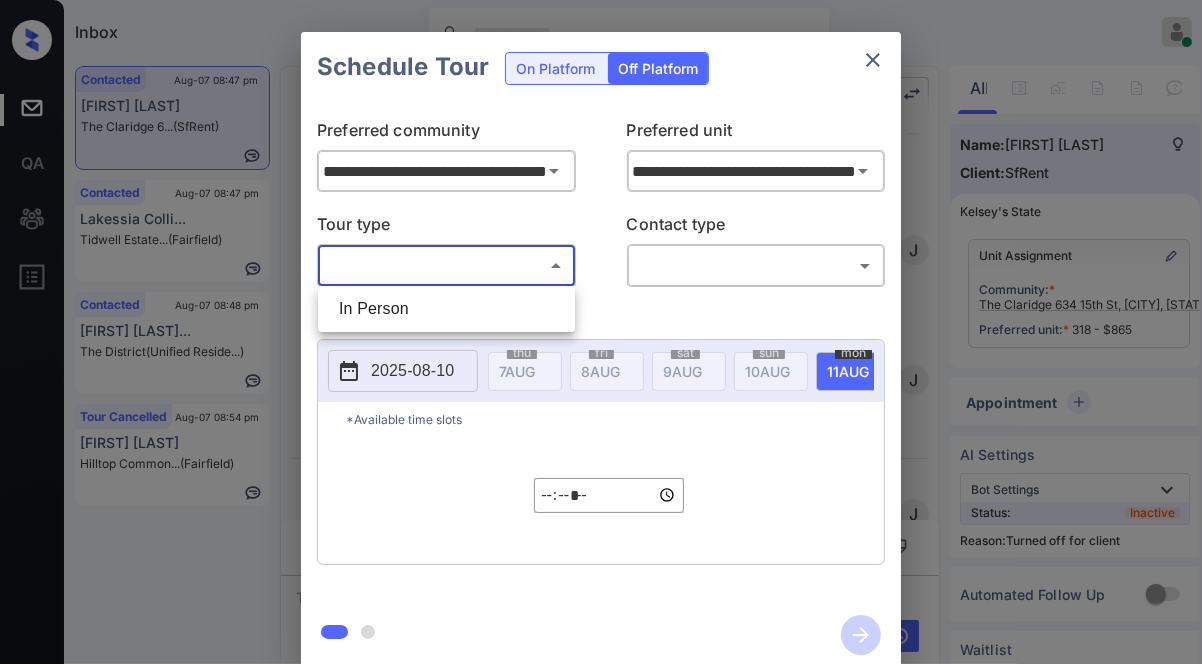 click on "In Person" at bounding box center (446, 309) 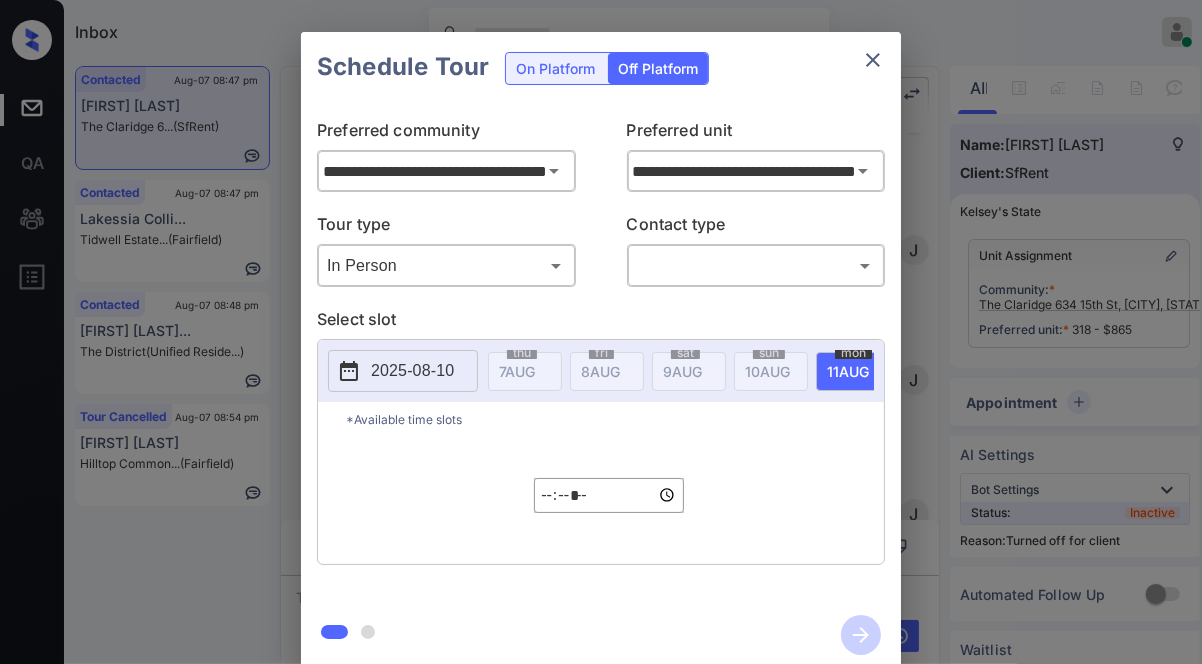 click on "​ ​" at bounding box center [756, 265] 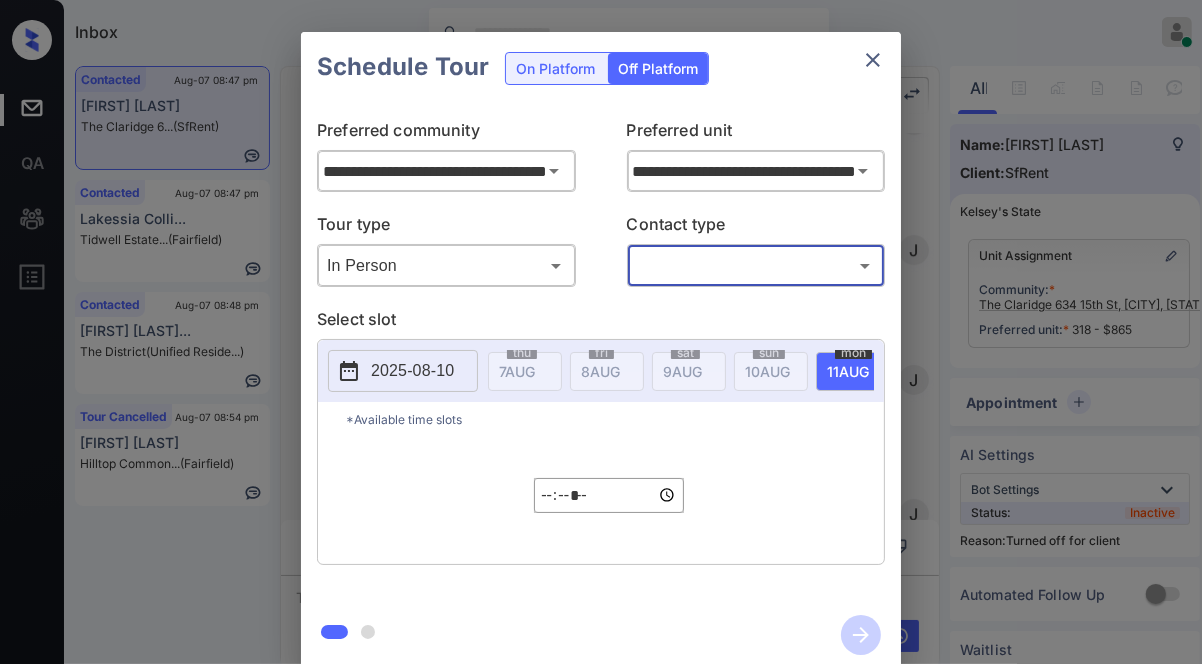 click on "Inbox Jezcil  Usanastre Online Set yourself   offline Set yourself   on break Profile Switch to  dark  mode Sign out Contacted Aug-07 08:47 pm   Nathan Edwards The Claridge 6...  (SfRent) Contacted Aug-07 08:47 pm   Lakessia Colli... Tidwell Estate...  (Fairfield) Contacted Aug-07 08:48 pm   Zatyriana Moor... The District  (Unified Reside...) Tour Cancelled Aug-07 08:54 pm   Tatiana Nance Hilltop Common...  (Fairfield) Contacted Lost Lead Sentiment: Angry Upon sliding the acknowledgement:  Lead will move to lost stage. * ​ SMS and call option will be set to opt out. AFM will be turned off for the lead. Kelsey New Message Zuma Lead transfer skipped to agent: Kelsey as pms leadId does not exists for leadType emailParser with stage Inbound Aug 06, 2025 11:00 am Z New Message Agent Lead created via emailParser in Inbound stage. Aug 06, 2025 11:00 am A New Message Agent AFM Request sent to Kelsey. Aug 06, 2025 11:00 am A New Message Agent Notes Note: Aug 06, 2025 11:00 am A New Message Kelsey K New Message K   K" at bounding box center (601, 332) 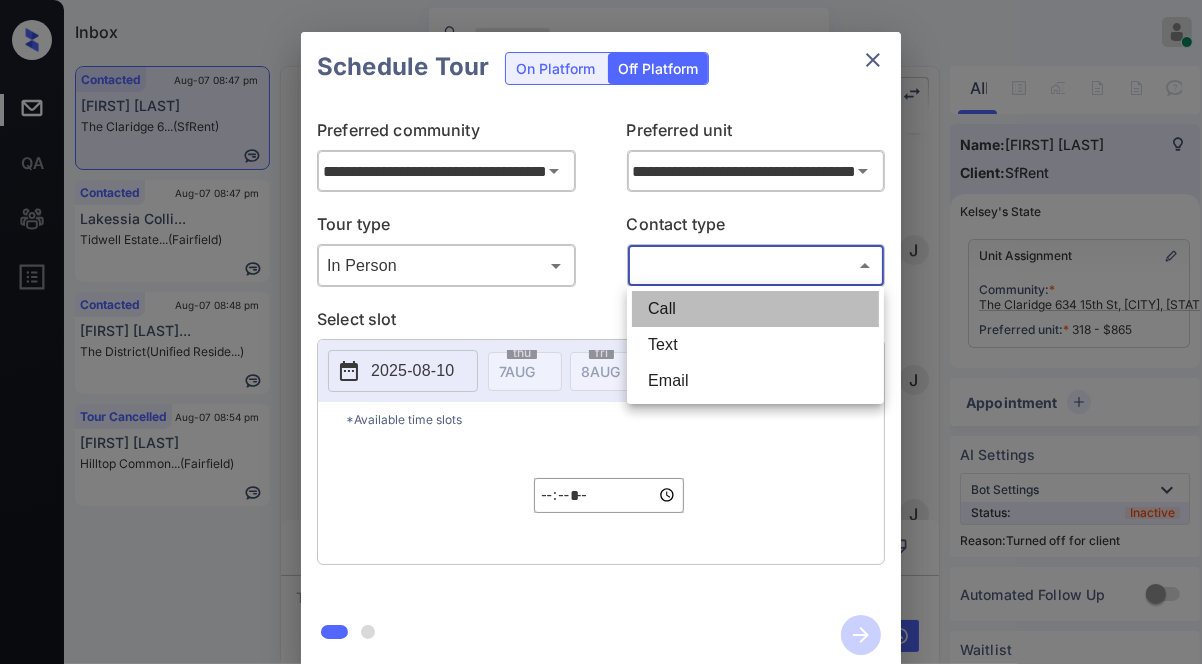 click on "Call" at bounding box center (755, 309) 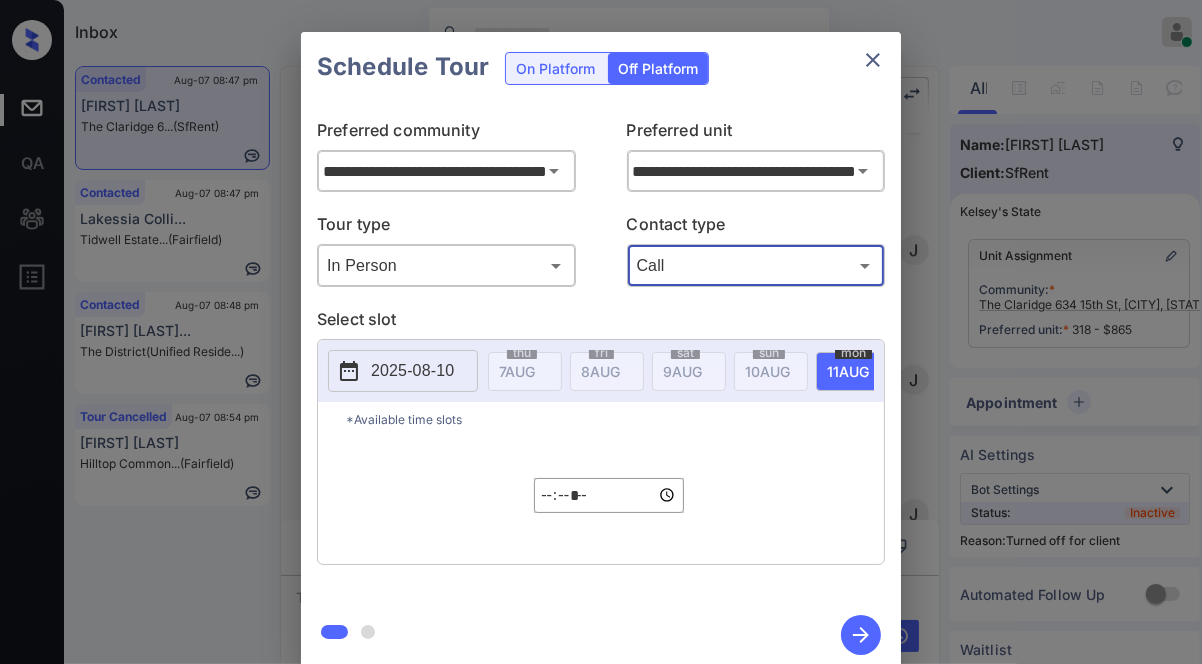 click on "2025-08-10" at bounding box center (412, 371) 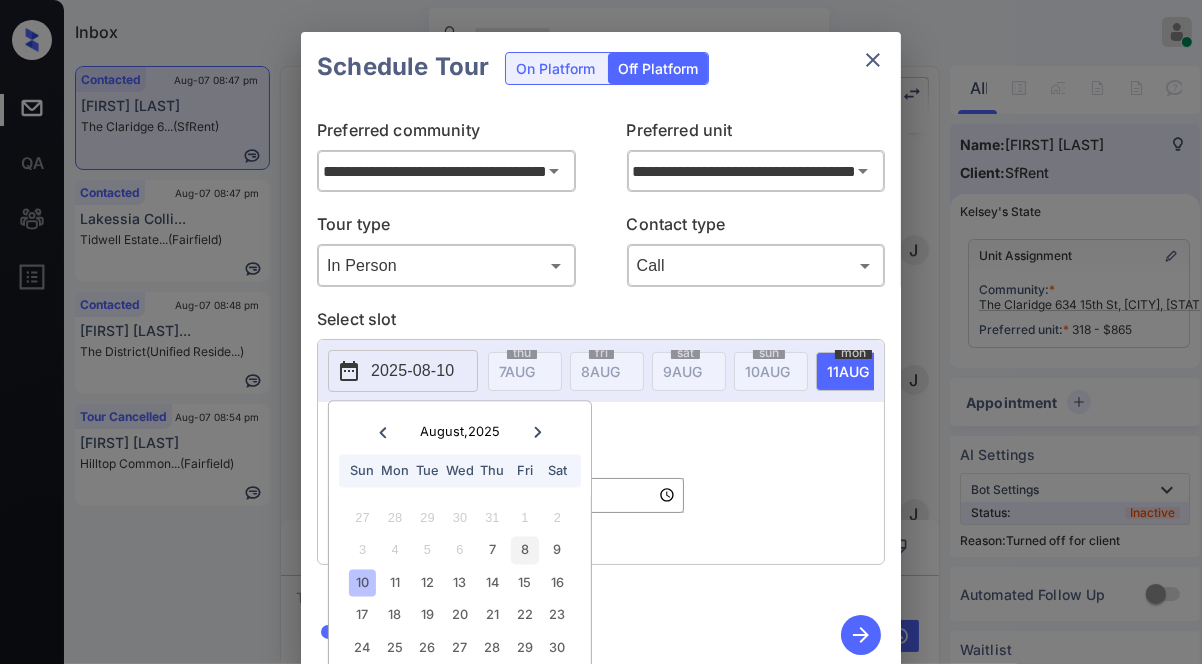 click on "8" at bounding box center [524, 550] 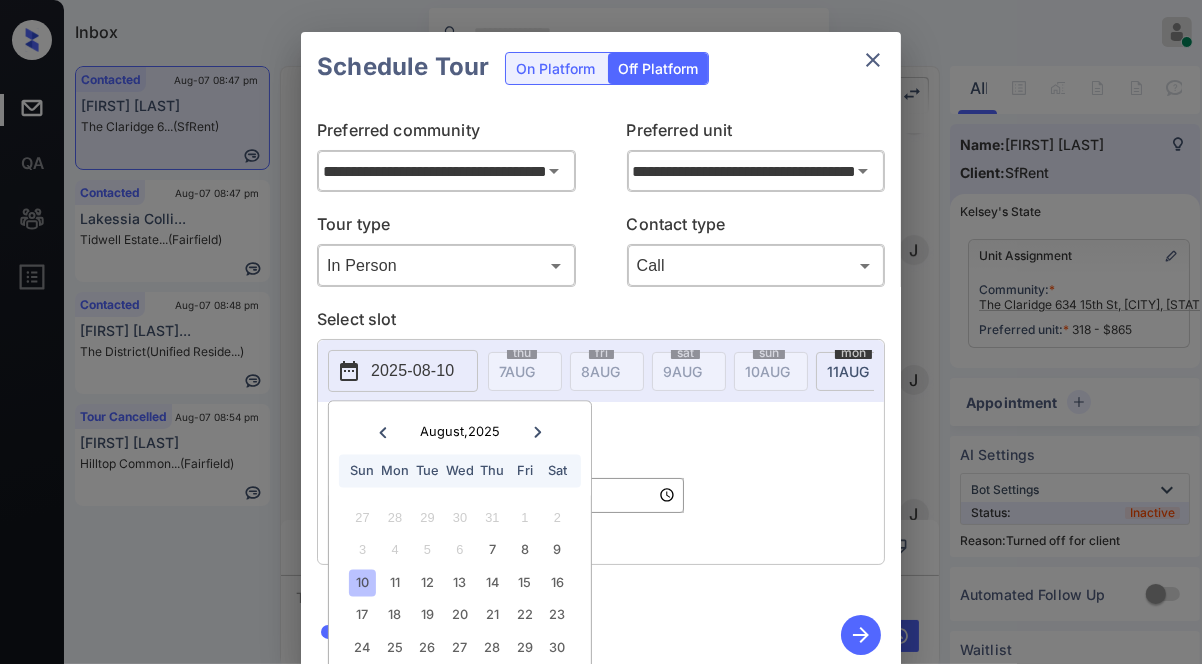 scroll, scrollTop: 0, scrollLeft: 0, axis: both 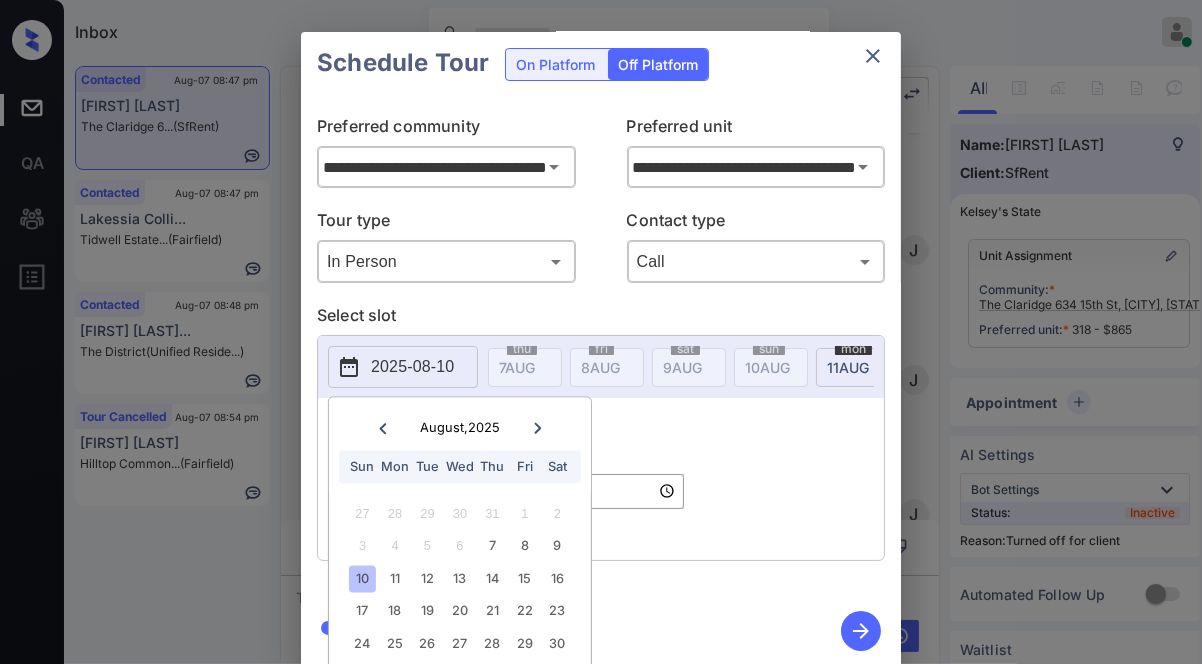 click on "*Available time slots ***** ​" at bounding box center [601, 479] 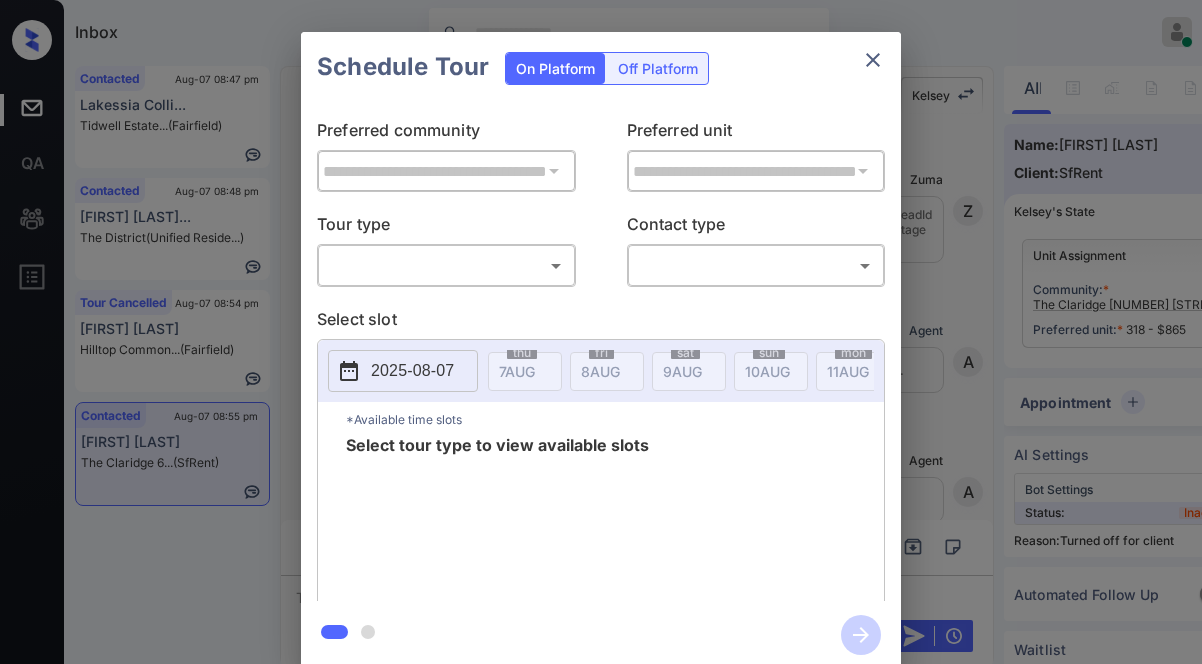 scroll, scrollTop: 0, scrollLeft: 0, axis: both 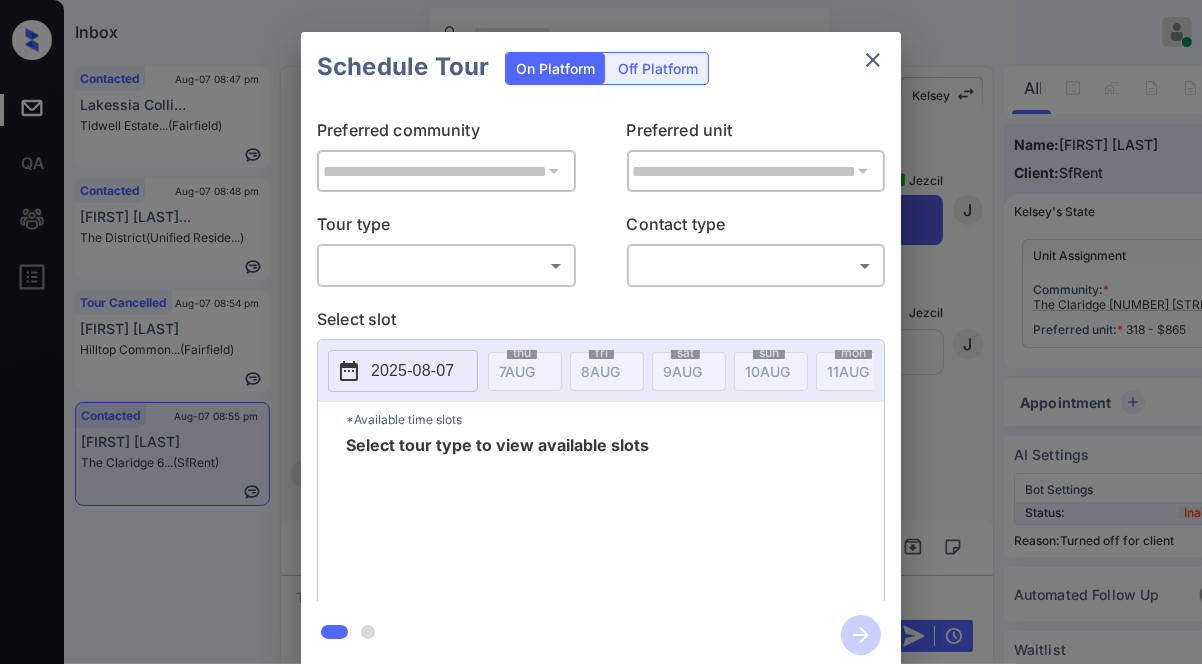 click on "Off Platform" at bounding box center (658, 68) 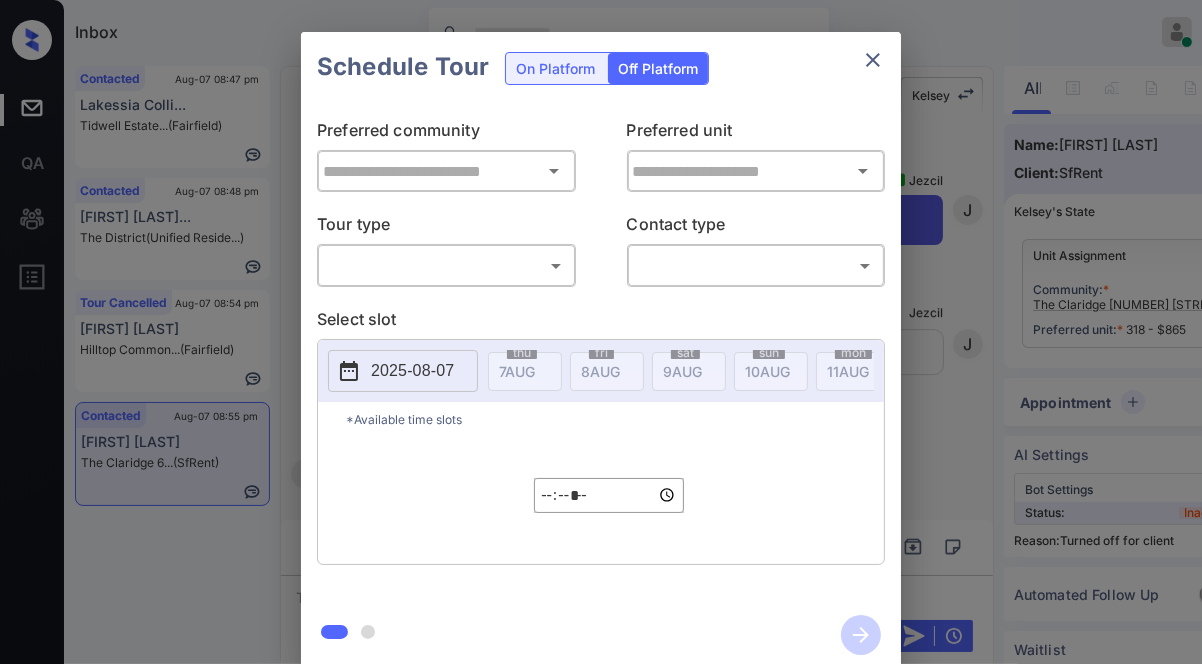 type on "**********" 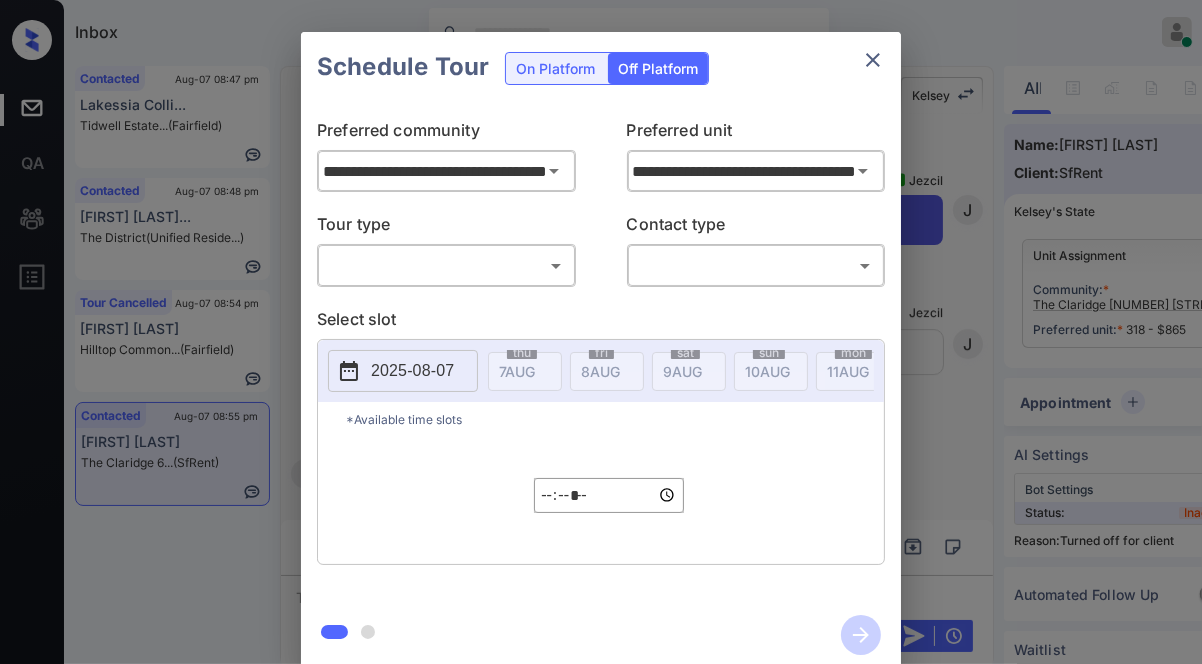 click on "Inbox Jezcil  Usanastre Online Set yourself   offline Set yourself   on break Profile Switch to  dark  mode Sign out Contacted Aug-07 08:47 pm   Lakessia Colli... Tidwell Estate...  (Fairfield) Contacted Aug-07 08:48 pm   Zatyriana Moor... The District  (Unified Reside...) Tour Cancelled Aug-07 08:54 pm   Tatiana Nance Hilltop Common...  (Fairfield) Contacted Aug-07 08:55 pm   Nathan Edwards The Claridge 6...  (SfRent) Contacted Lost Lead Sentiment: Angry Upon sliding the acknowledgement:  Lead will move to lost stage. * ​ SMS and call option will be set to opt out. AFM will be turned off for the lead. Kelsey New Message Zuma Lead transfer skipped to agent: Kelsey as pms leadId does not exists for leadType emailParser with stage Inbound Aug 06, 2025 11:00 am Z New Message Agent Lead created via emailParser in Inbound stage. Aug 06, 2025 11:00 am A New Message Agent AFM Request sent to Kelsey. Aug 06, 2025 11:00 am A New Message Agent Notes Note: Aug 06, 2025 11:00 am A New Message Kelsey K New Message K   K" at bounding box center (601, 332) 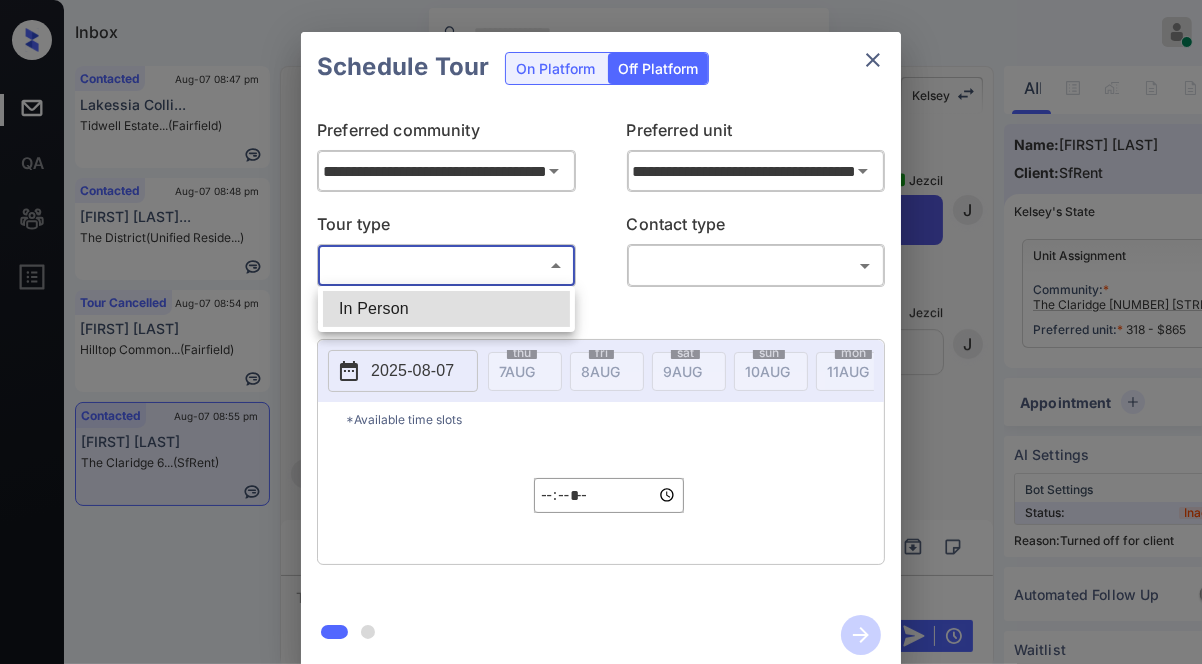 click on "In Person" at bounding box center [446, 309] 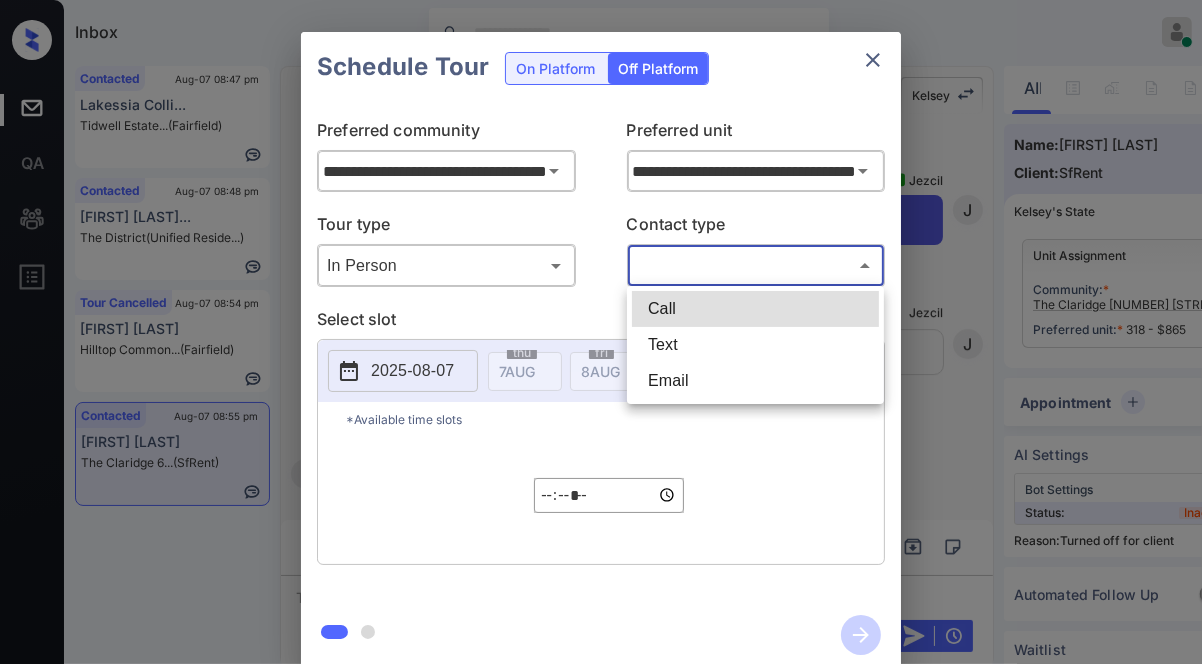 drag, startPoint x: 649, startPoint y: 249, endPoint x: 658, endPoint y: 277, distance: 29.410883 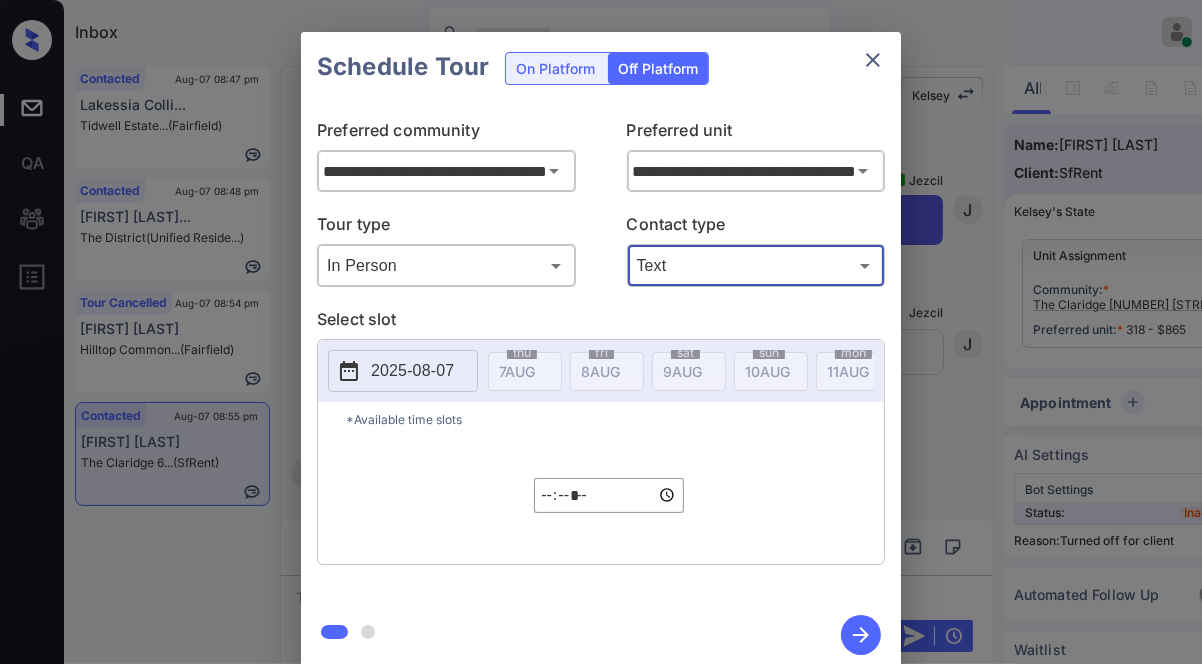 click on "2025-08-07" at bounding box center (412, 371) 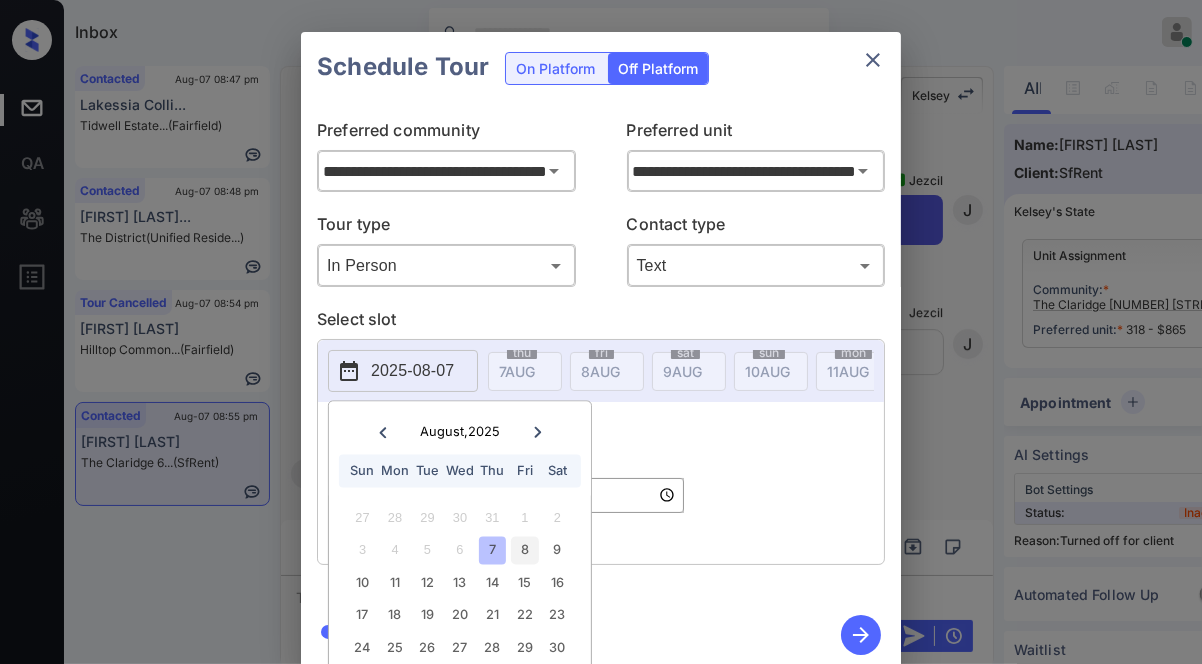 click on "8" at bounding box center (524, 550) 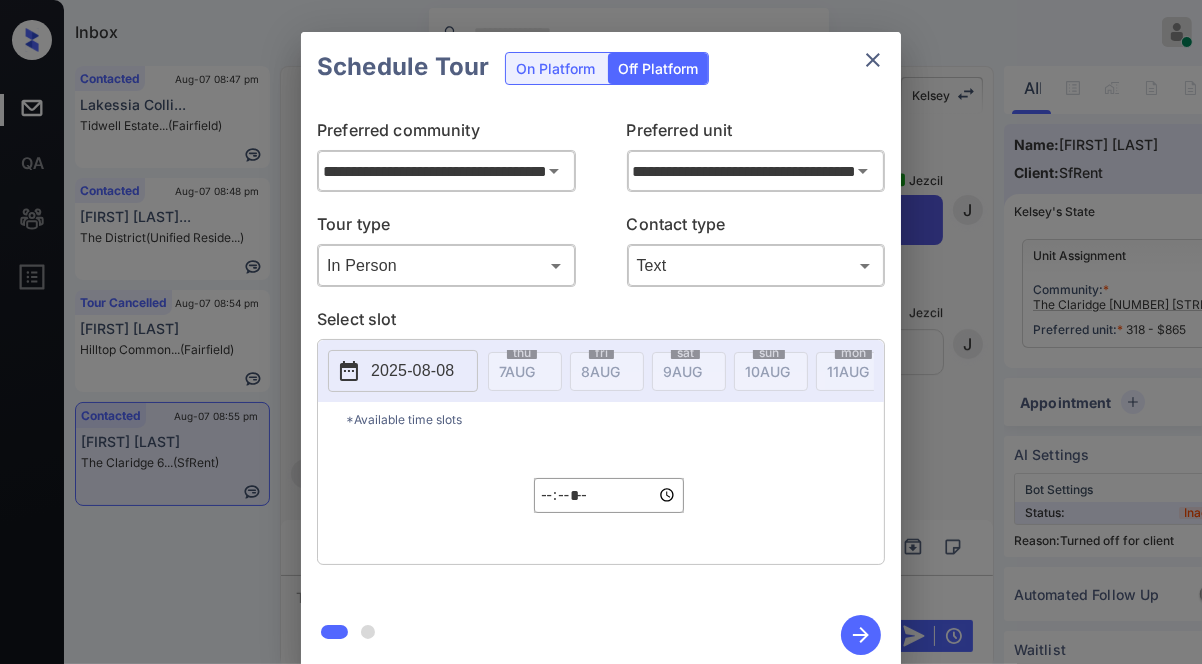 click on "*Available time slots" at bounding box center [615, 419] 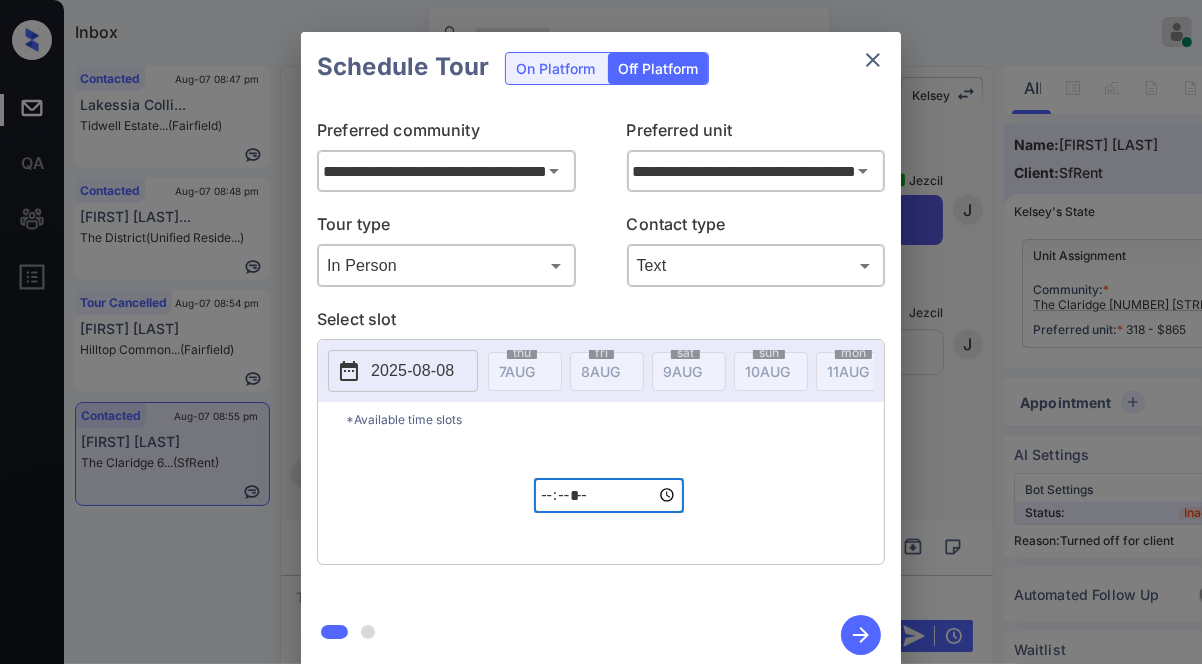 click on "*****" at bounding box center [609, 495] 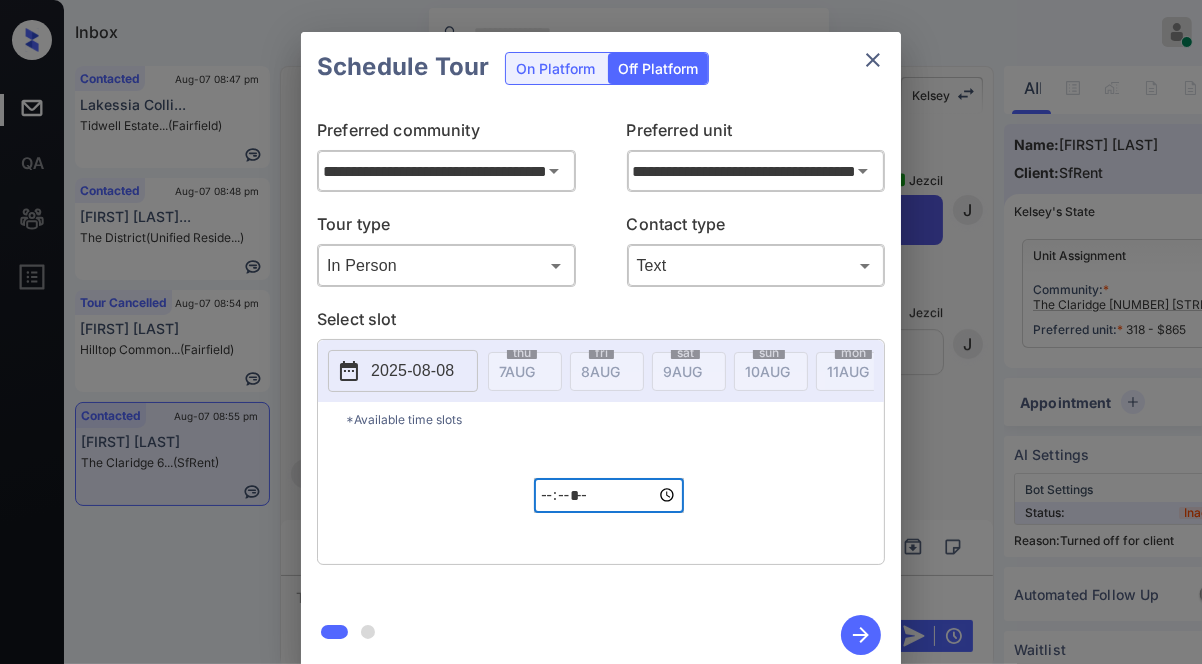 type on "*****" 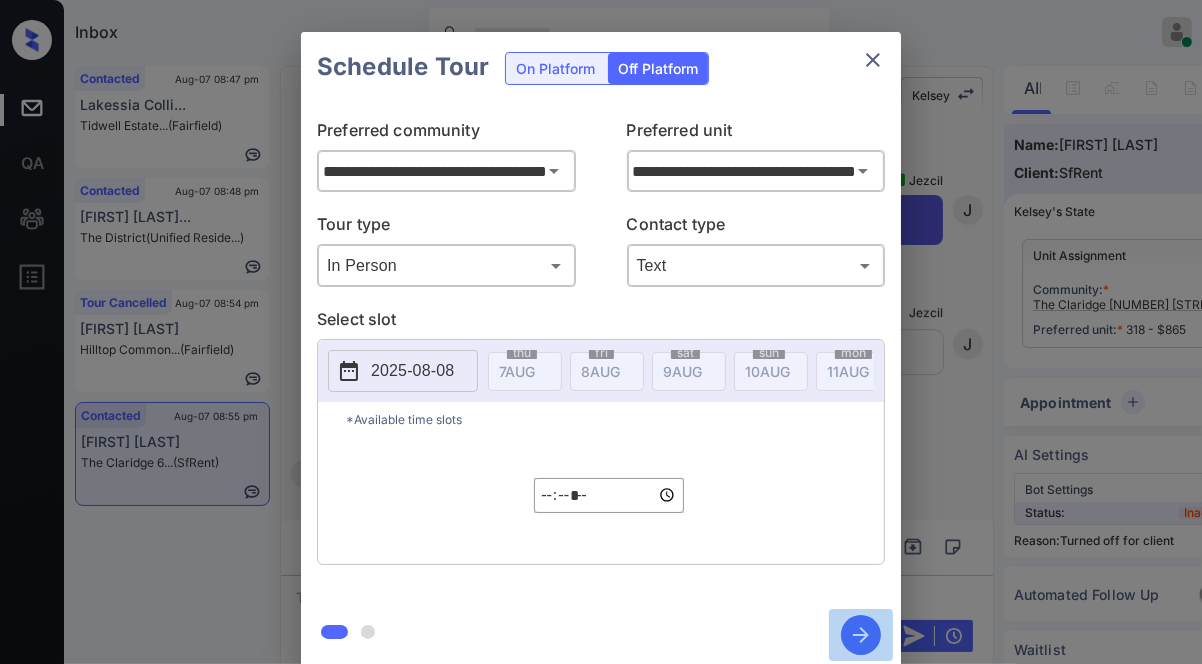 click 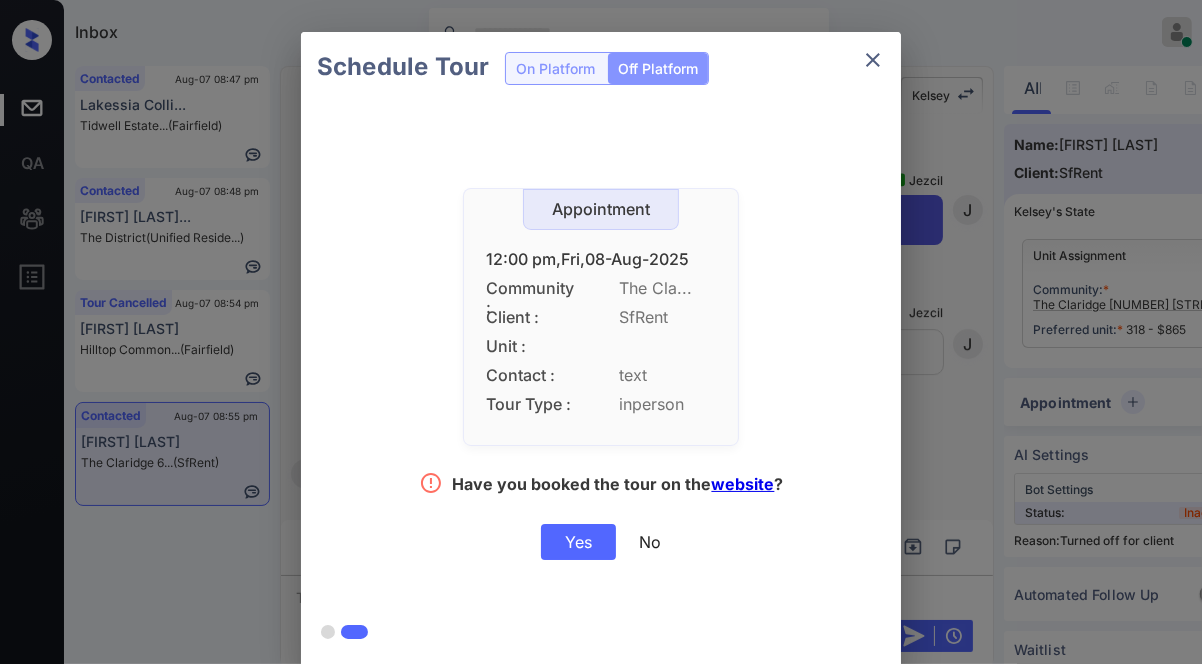 click on "Yes" at bounding box center (578, 542) 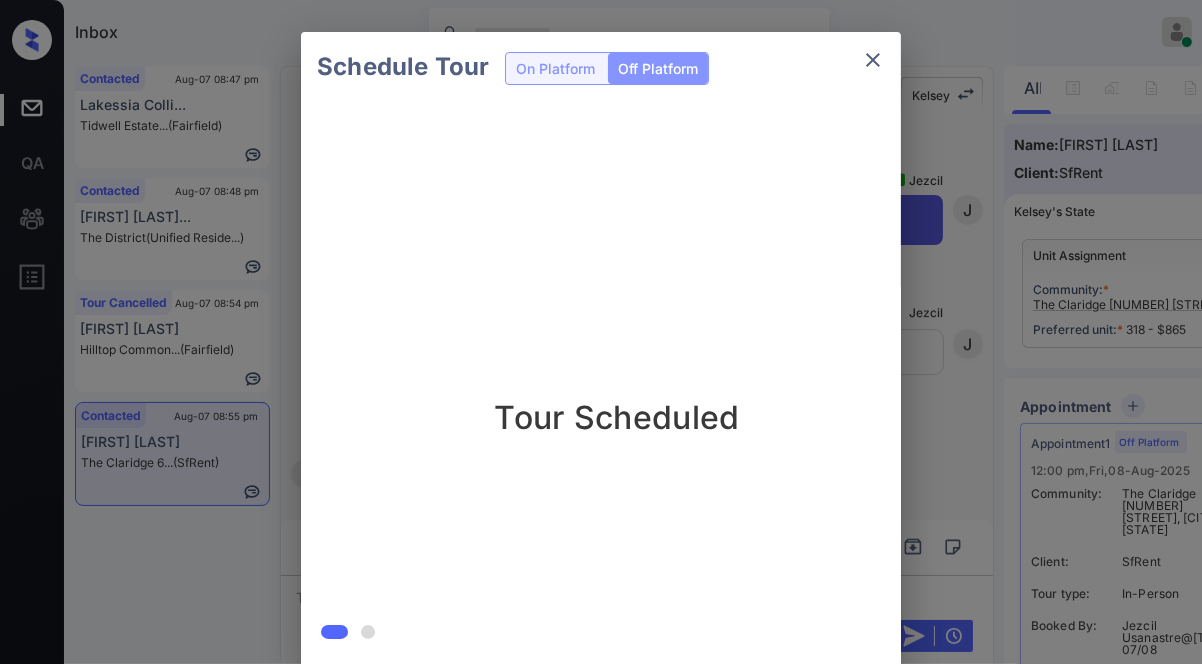 click on "Schedule Tour On Platform Off Platform Tour Scheduled" at bounding box center [601, 350] 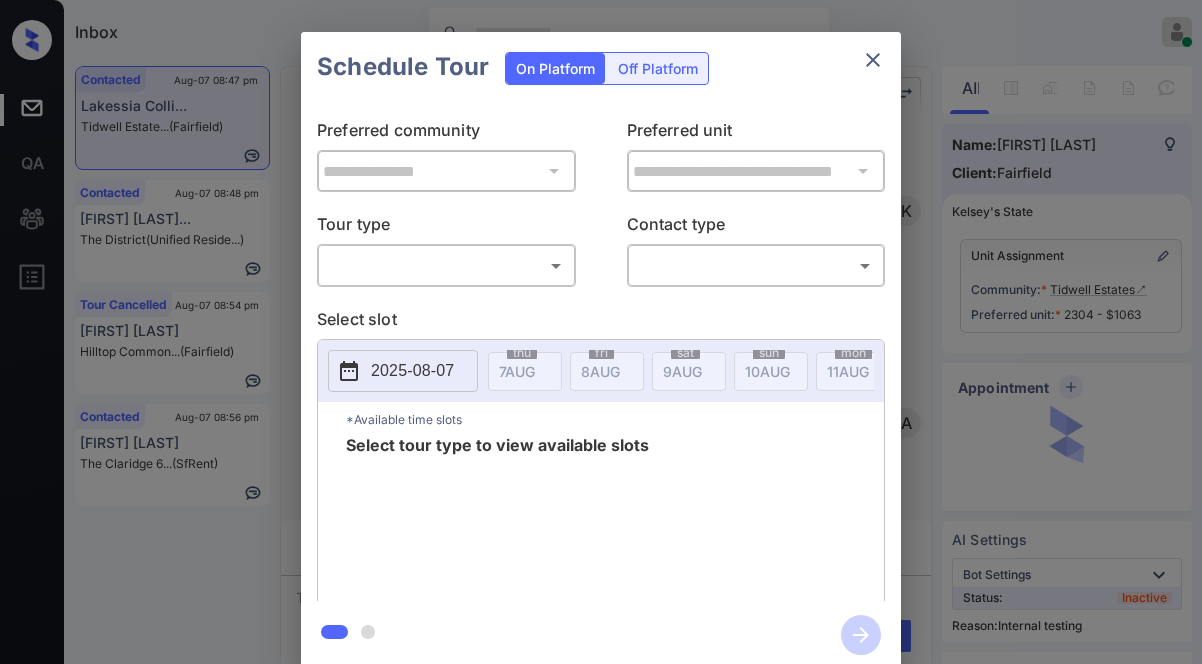 scroll, scrollTop: 0, scrollLeft: 0, axis: both 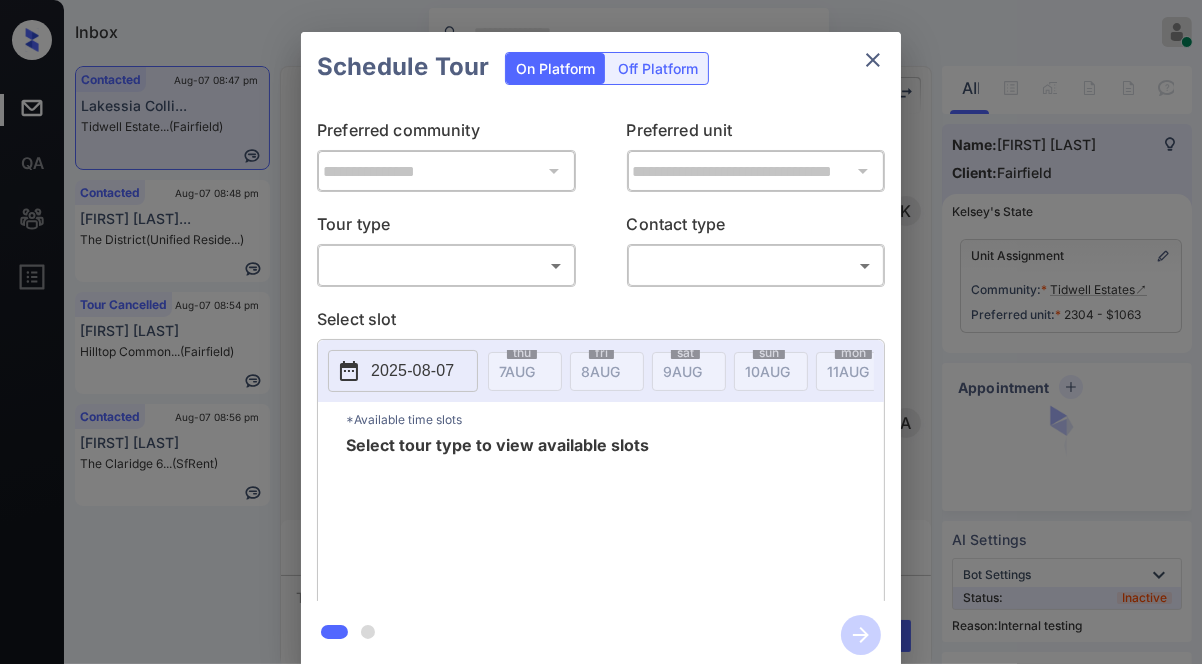 click on "Inbox [FIRST] [LAST] Online Set yourself   offline Set yourself   on break Profile Switch to  dark  mode Sign out Contacted Aug-07 08:47 pm   [FIRST] [LAST]... [CITY]  ([STATE]) Contacted Aug-07 08:48 pm   [FIRST] [LAST]... [CITY]  ([STATE]) Tour Cancelled Aug-07 08:54 pm   [FIRST] [LAST] [CITY]...  ([STATE]) Contacted Aug-07 08:56 pm   [FIRST] [LAST] [CITY] 6...  ([STATE]) Contacted Lost Lead Sentiment: Angry Upon sliding the acknowledgement:  Lead will move to lost stage. * ​ SMS and call option will be set to opt out. AFM will be turned off for the lead. [FIRST] New Message [FIRST] Notes Note: https://conversation.getzuma.com/68955bb1212f4b1f2807b205 - Paste this link into your browser to view [FIRST]’s conversation with the prospect Aug 07, 2025 07:06 pm  Sync'd w  yardi K New Message Agent Lead created via leadPoller in Inbound stage. Aug 07, 2025 07:06 pm  A New Message Zuma Lead transferred to leasing agent: [FIRST] Aug 07, 2025 07:06 pm  Sync'd w  yardi Z A" at bounding box center (601, 332) 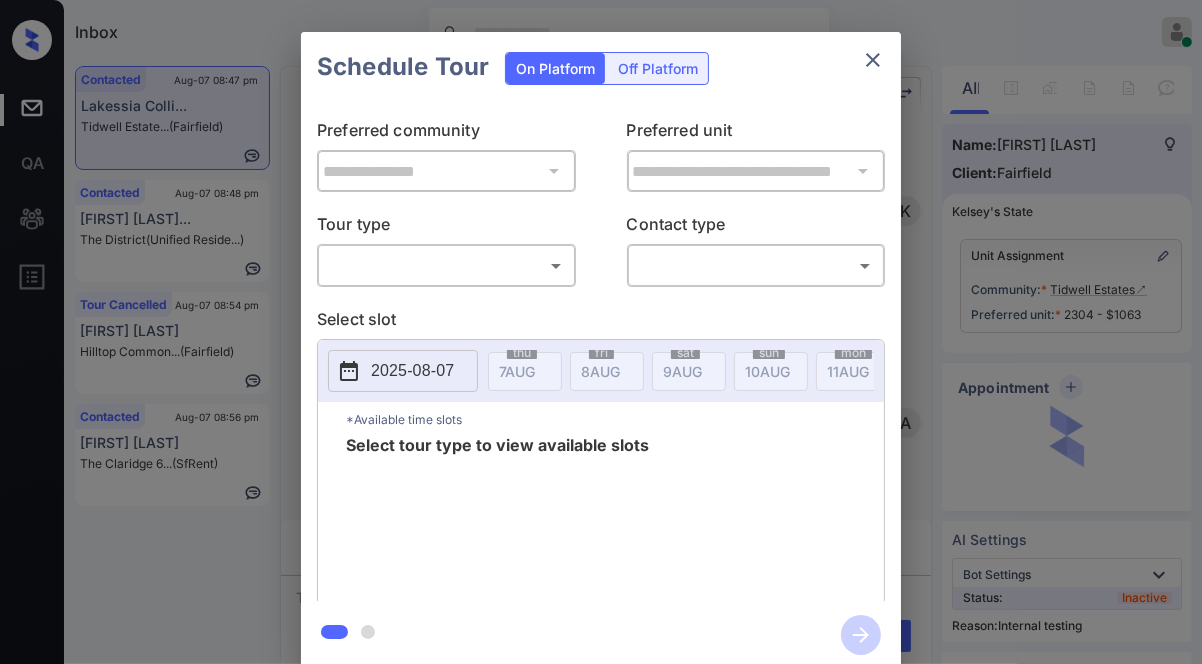 scroll, scrollTop: 5314, scrollLeft: 0, axis: vertical 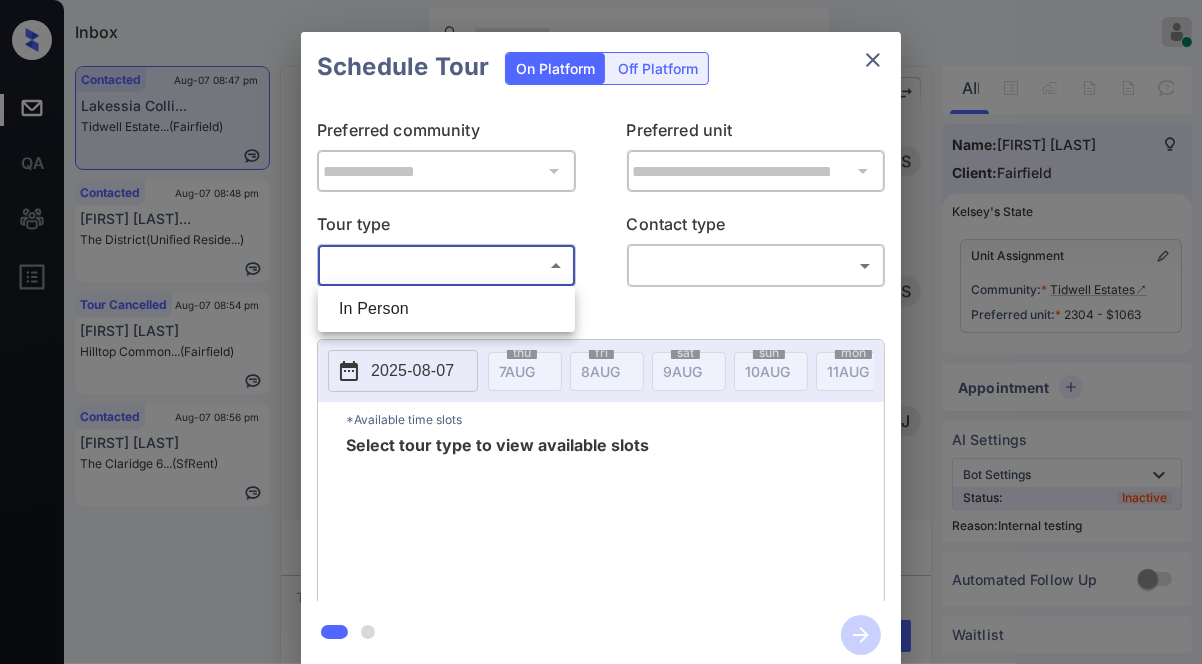 click on "In Person" at bounding box center [446, 309] 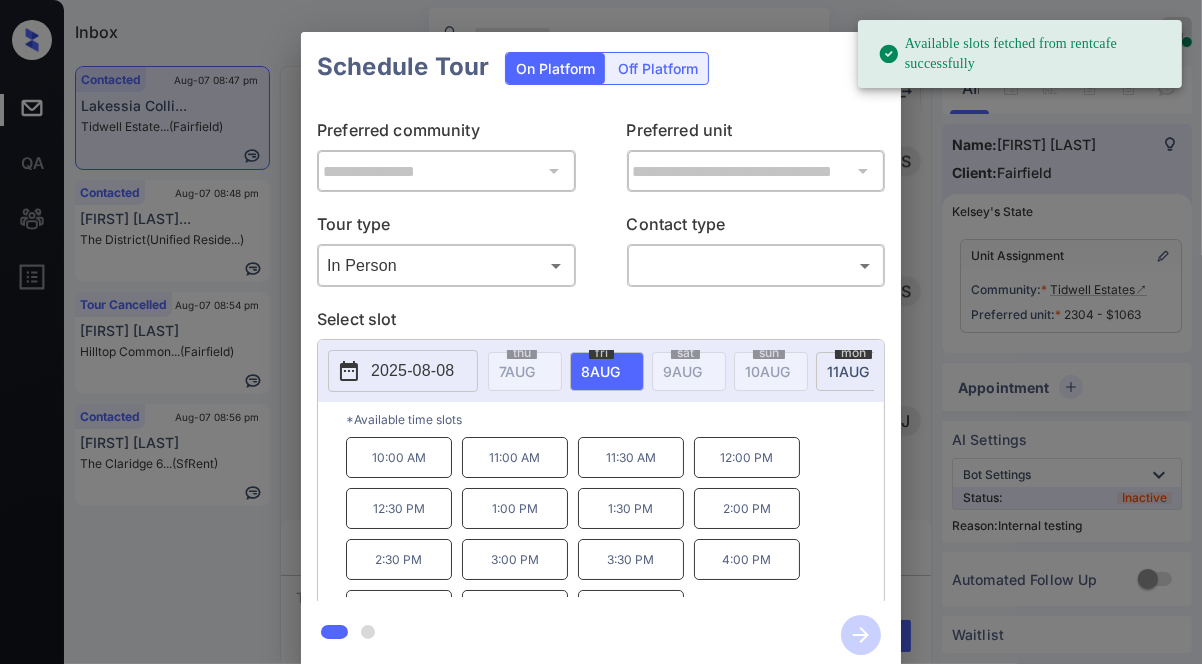 click on "2025-08-08" at bounding box center [412, 371] 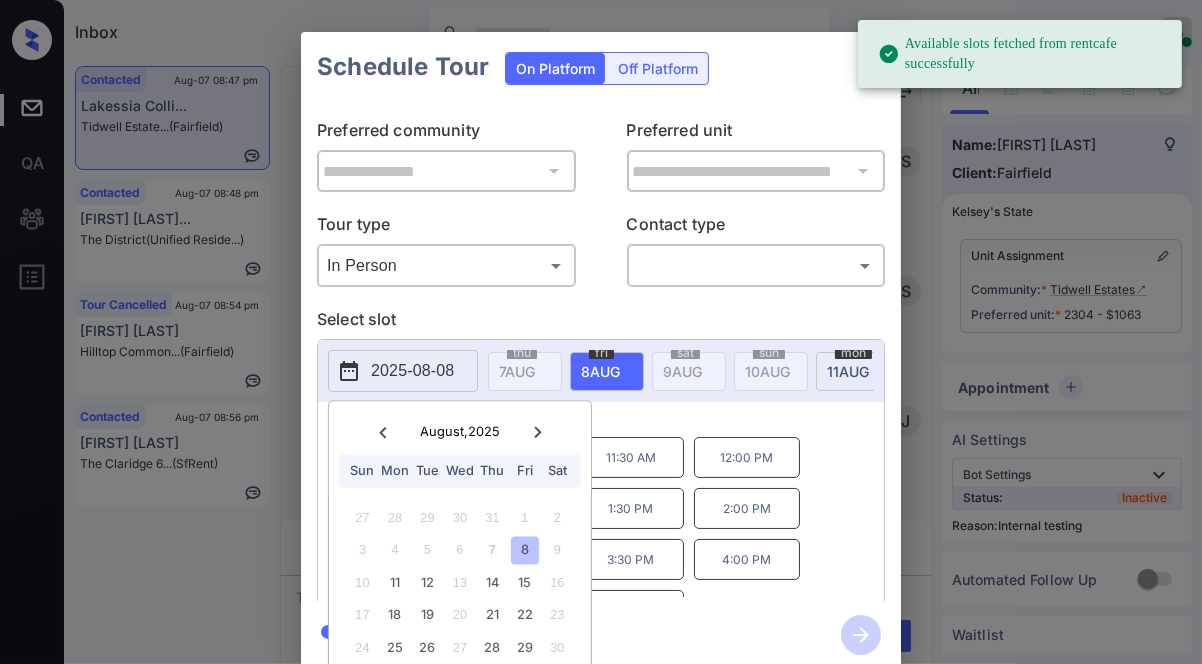 scroll, scrollTop: 56, scrollLeft: 0, axis: vertical 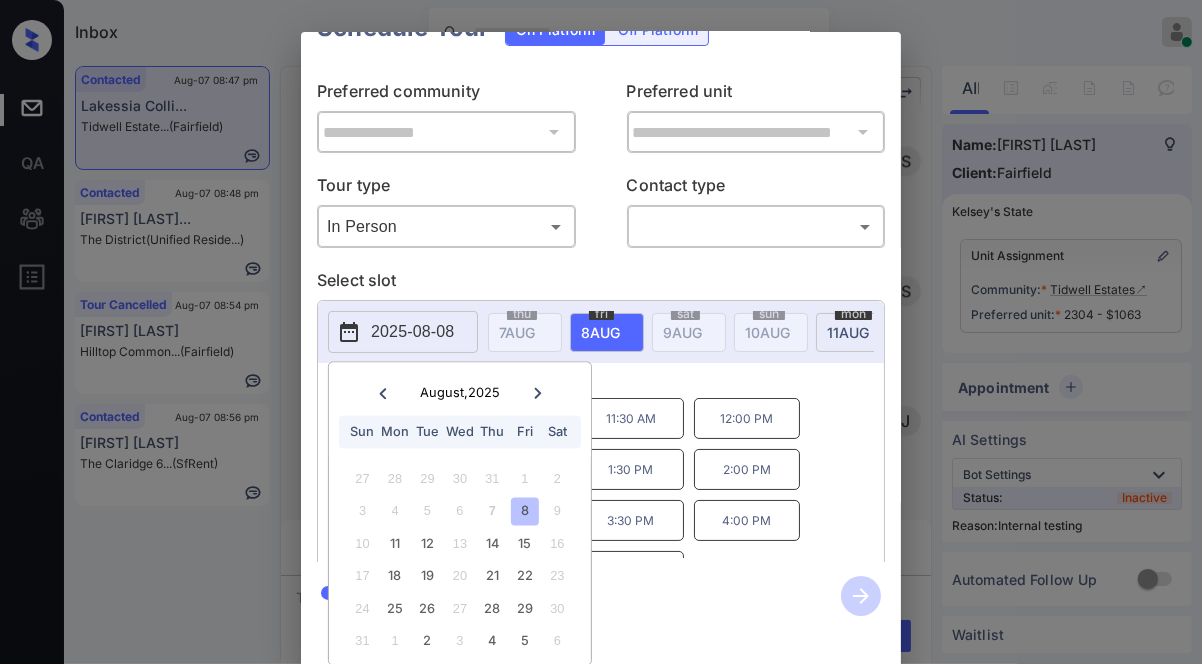 click 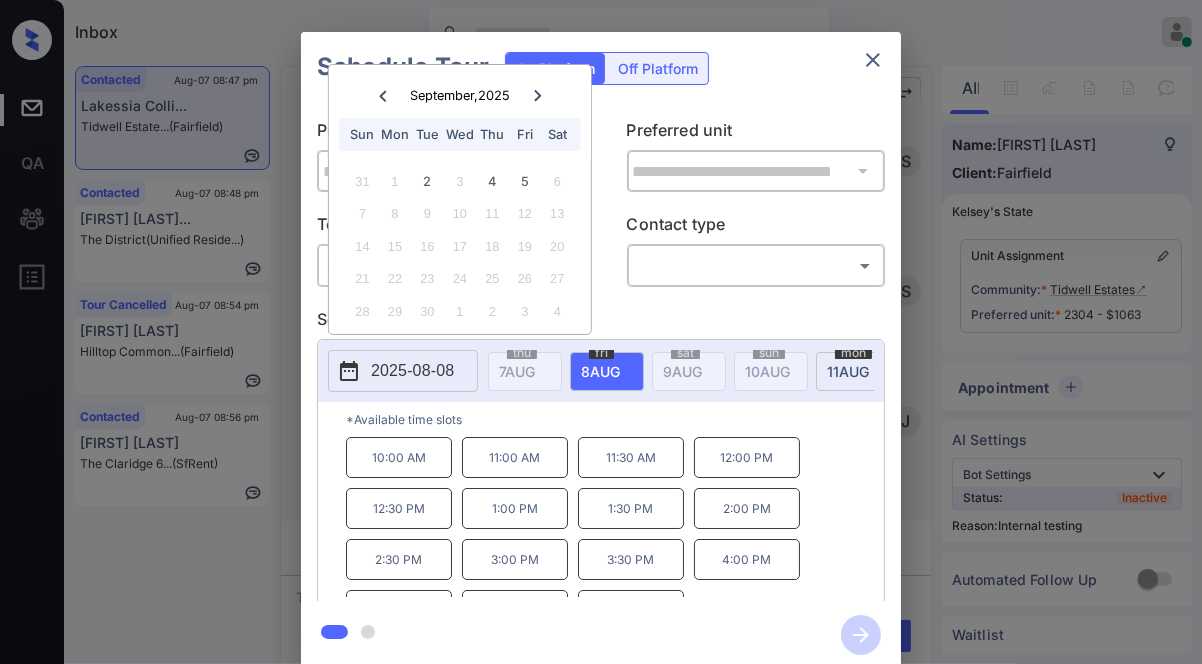 scroll, scrollTop: 0, scrollLeft: 0, axis: both 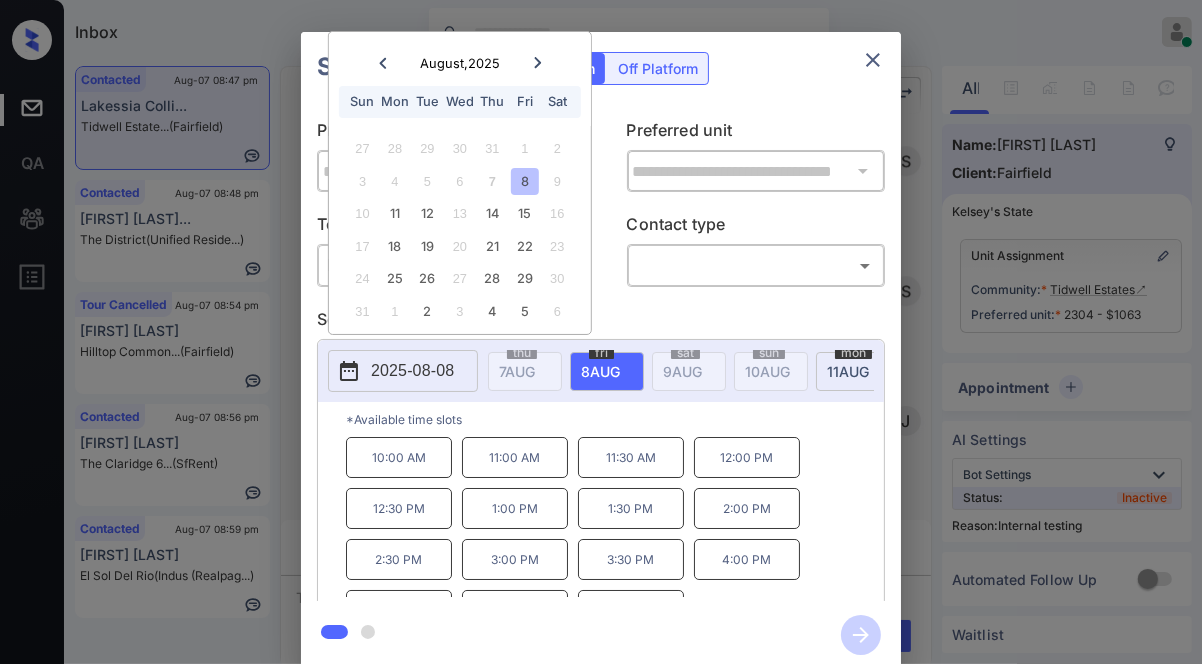 click 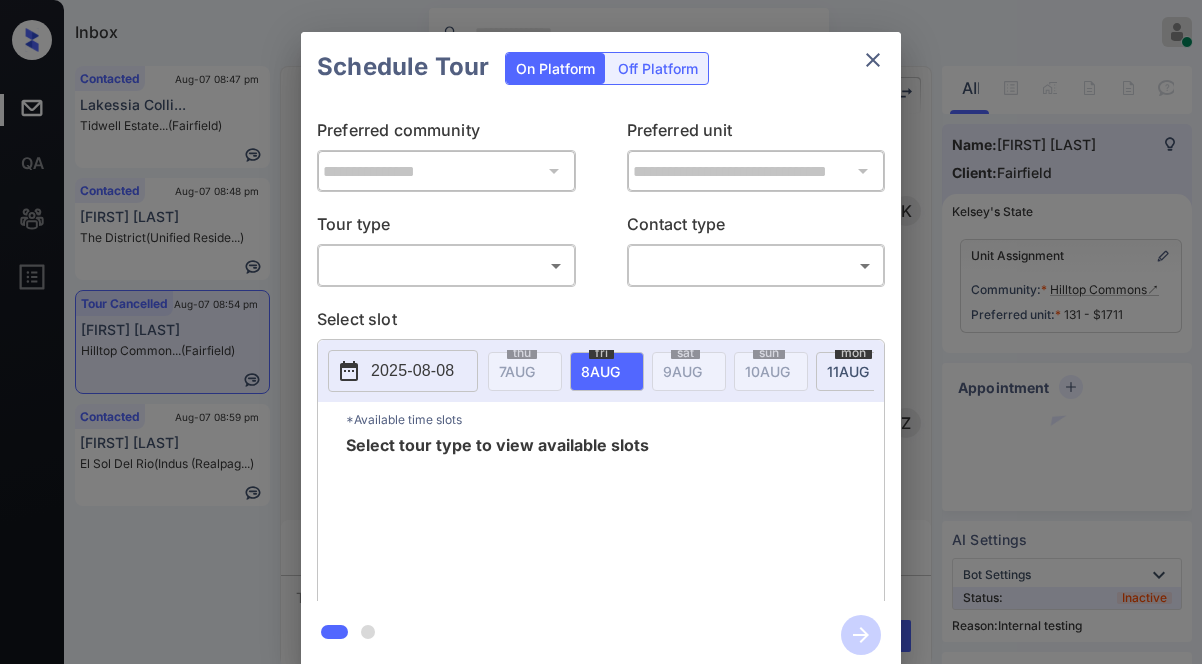 scroll, scrollTop: 0, scrollLeft: 0, axis: both 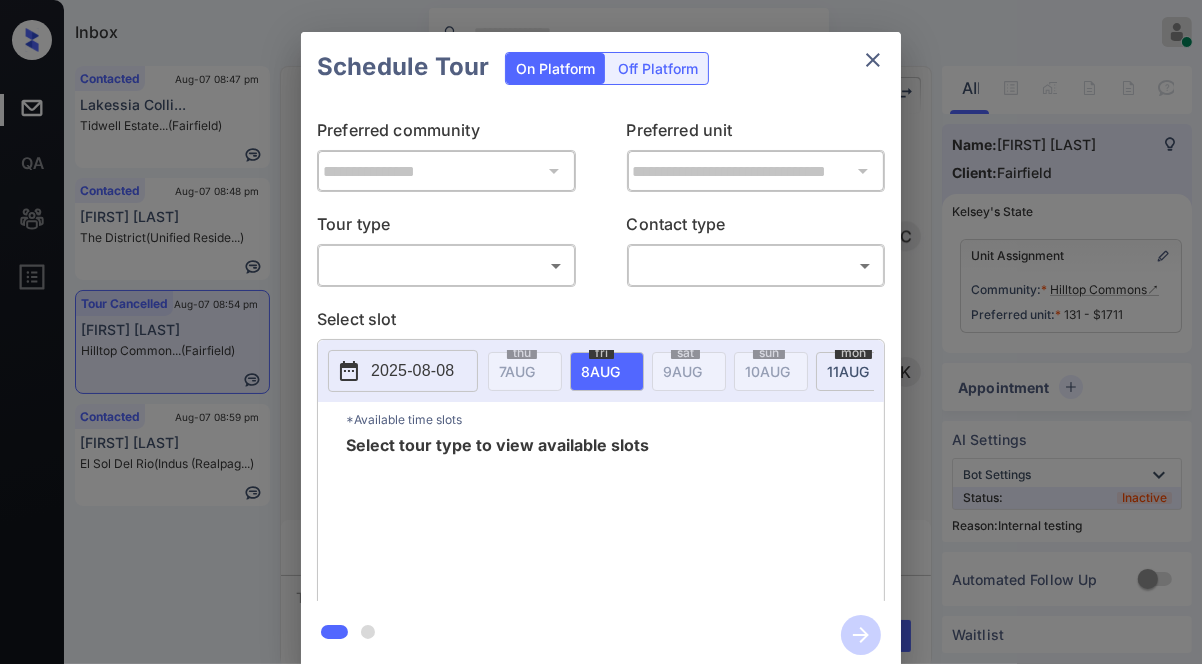 click on "**********" at bounding box center (601, 350) 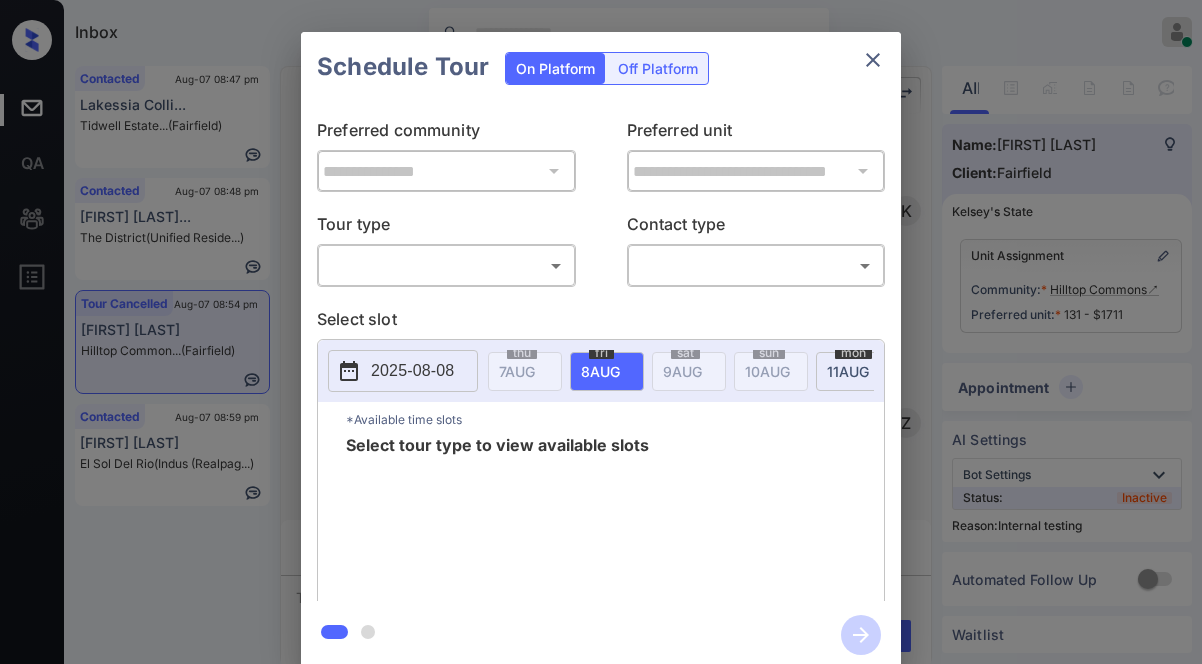 scroll, scrollTop: 0, scrollLeft: 0, axis: both 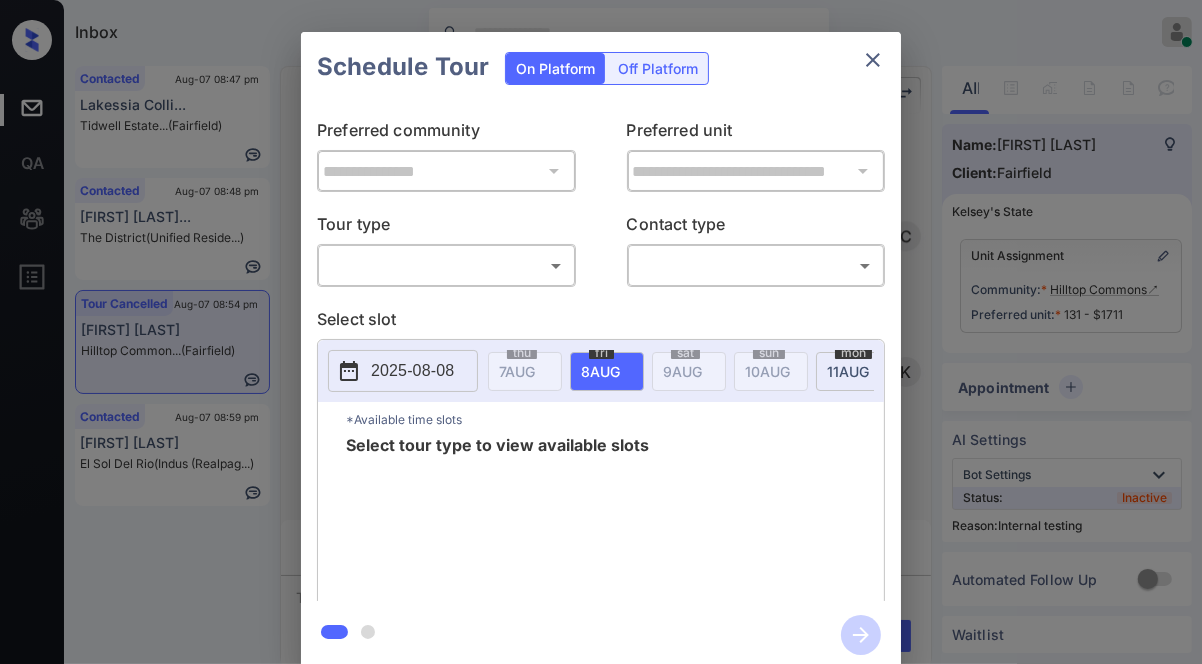 click on "Inbox Jezcil  Usanastre Online Set yourself   offline Set yourself   on break Profile Switch to  dark  mode Sign out Contacted Aug-07 08:47 pm   Lakessia Colli... Tidwell Estate...  (Fairfield) Contacted Aug-07 08:48 pm   Zatyriana Moor... The District  (Unified Reside...) Tour Cancelled Aug-07 08:54 pm   Tatiana Nance Hilltop Common...  (Fairfield) Contacted Aug-07 08:59 pm   Dennis Reyes El Sol Del Rio  (Indus (Realpag...) Tour Cancelled Lost Lead Sentiment: Angry Upon sliding the acknowledgement:  Lead will move to lost stage. * ​ SMS and call option will be set to opt out. AFM will be turned off for the lead. Kelsey New Message Kelsey Notes Note: https://conversation.getzuma.com/6895650e91789fd9d82f61fa - Paste this link into your browser to view Kelsey’s conversation with the prospect Aug 07, 2025 07:46 pm  Sync'd w  yardi K New Message Zuma Lead transferred to leasing agent: kelsey Aug 07, 2025 07:46 pm  Sync'd w  yardi Z New Message Agent Lead created via leadPoller in Inbound stage. A New Message" at bounding box center [601, 332] 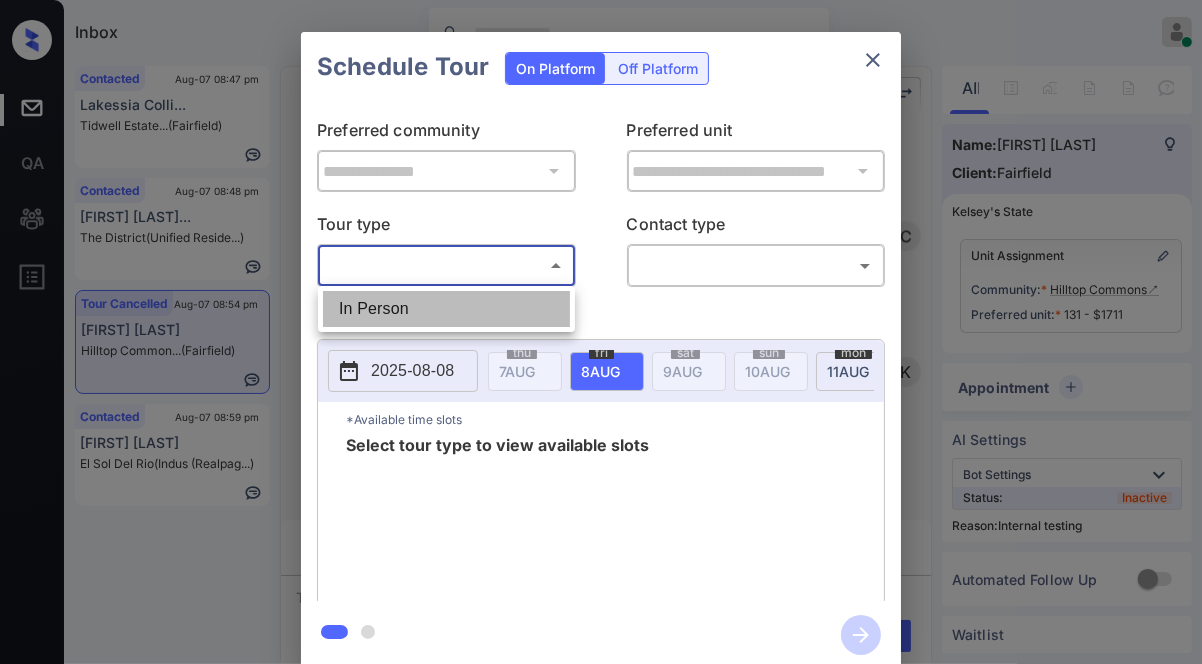 click on "In Person" at bounding box center (446, 309) 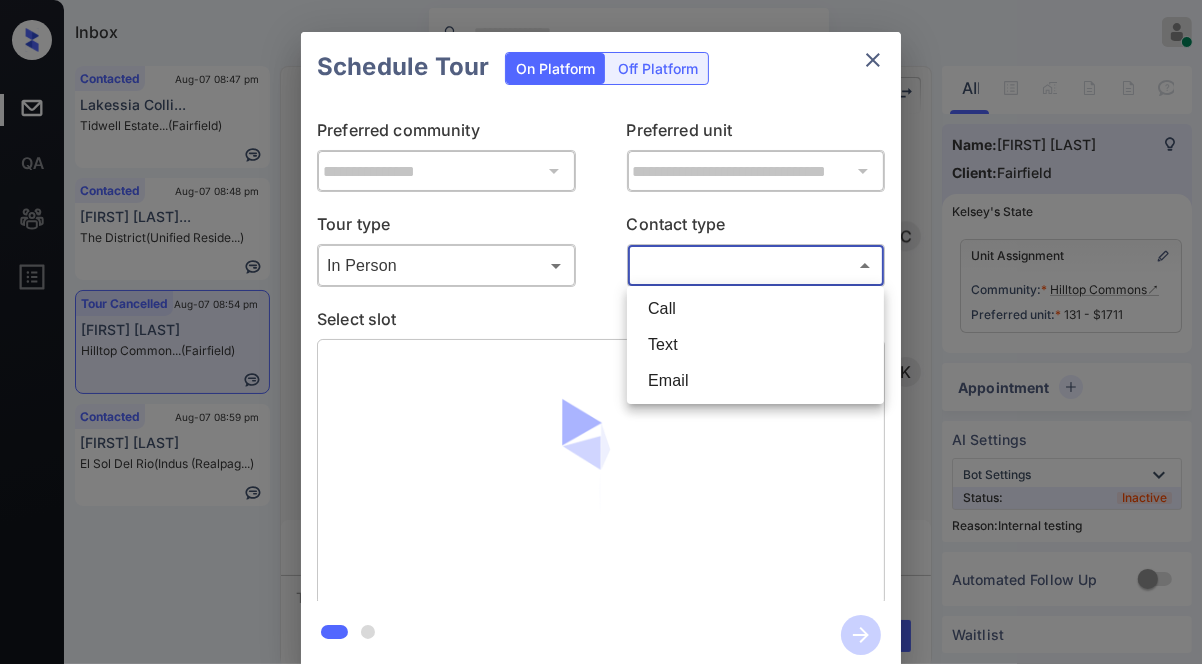 click on "Inbox Jezcil  Usanastre Online Set yourself   offline Set yourself   on break Profile Switch to  dark  mode Sign out Contacted Aug-07 08:47 pm   Lakessia Colli... Tidwell Estate...  (Fairfield) Contacted Aug-07 08:48 pm   Zatyriana Moor... The District  (Unified Reside...) Tour Cancelled Aug-07 08:54 pm   Tatiana Nance Hilltop Common...  (Fairfield) Contacted Aug-07 08:59 pm   Dennis Reyes El Sol Del Rio  (Indus (Realpag...) Tour Cancelled Lost Lead Sentiment: Angry Upon sliding the acknowledgement:  Lead will move to lost stage. * ​ SMS and call option will be set to opt out. AFM will be turned off for the lead. Kelsey New Message Kelsey Notes Note: https://conversation.getzuma.com/6895650e91789fd9d82f61fa - Paste this link into your browser to view Kelsey’s conversation with the prospect Aug 07, 2025 07:46 pm  Sync'd w  yardi K New Message Zuma Lead transferred to leasing agent: kelsey Aug 07, 2025 07:46 pm  Sync'd w  yardi Z New Message Agent Lead created via leadPoller in Inbound stage. A New Message" at bounding box center (601, 332) 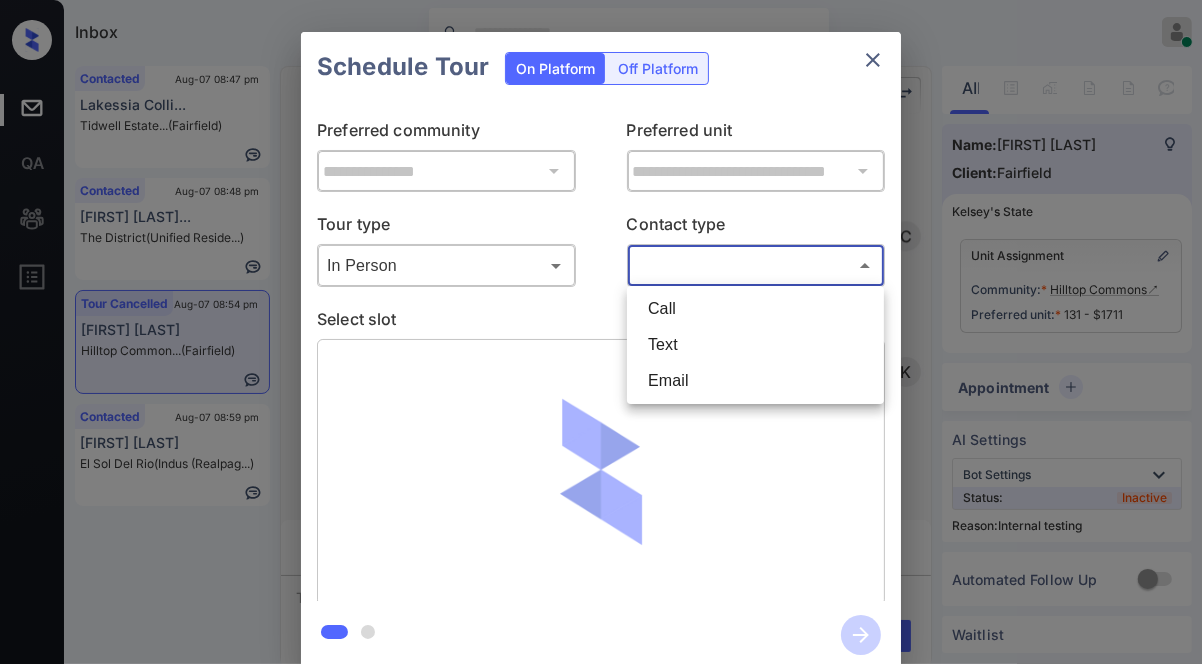 click on "Text" at bounding box center [755, 345] 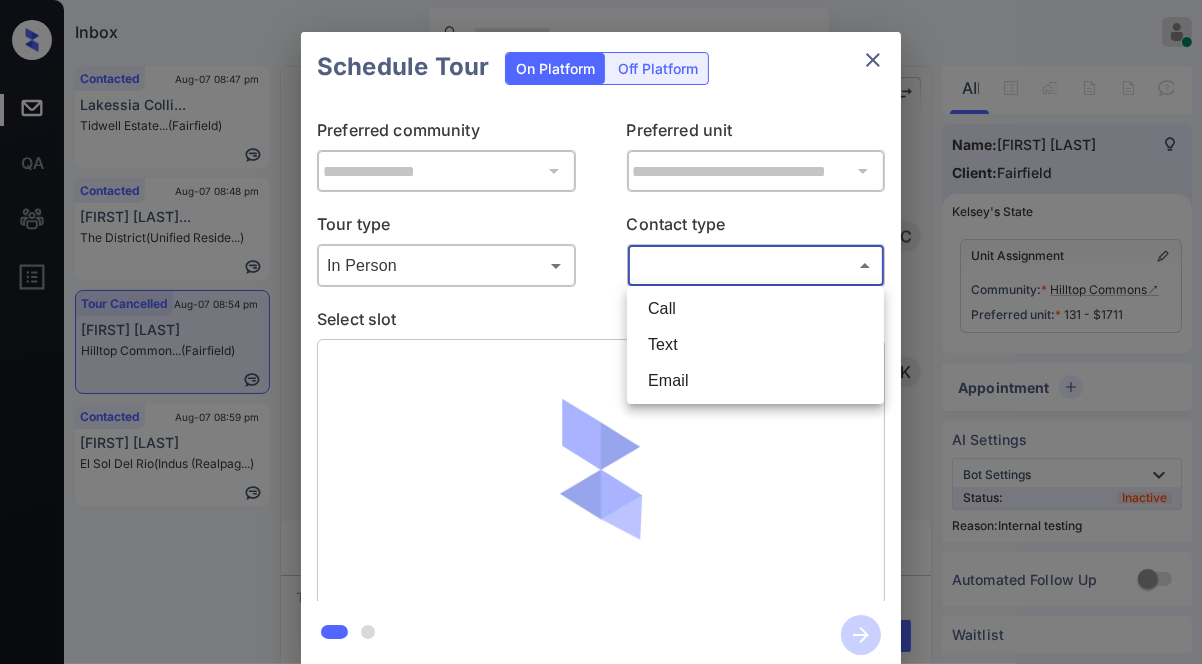 type on "****" 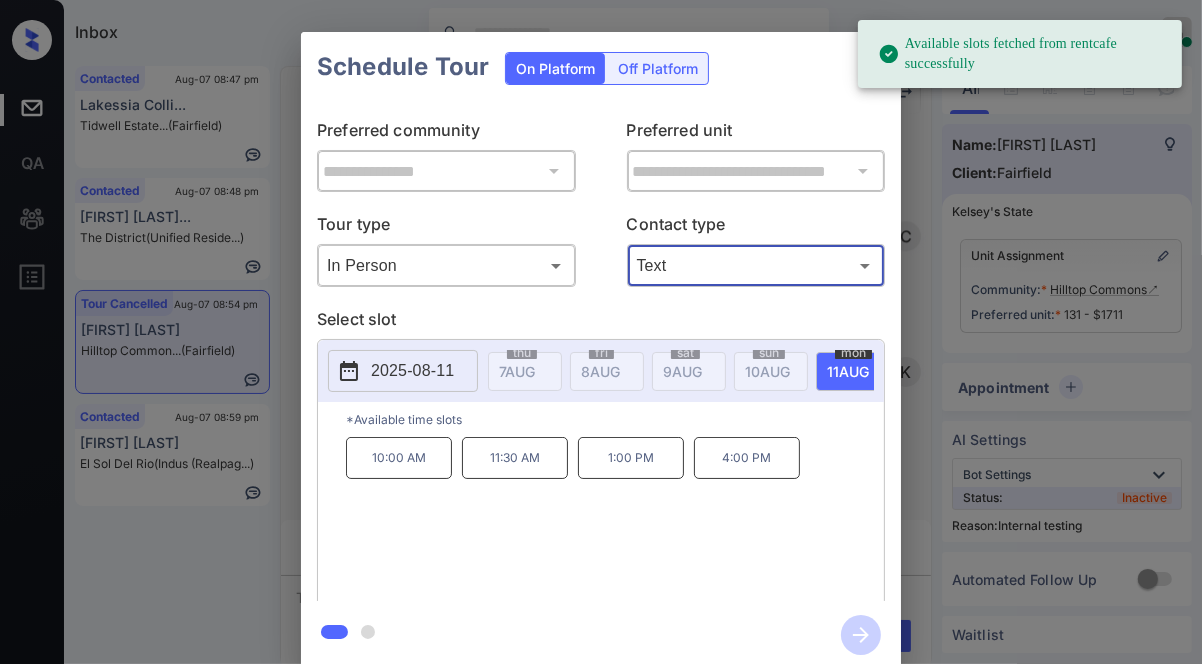 click on "11:30 AM" at bounding box center (515, 458) 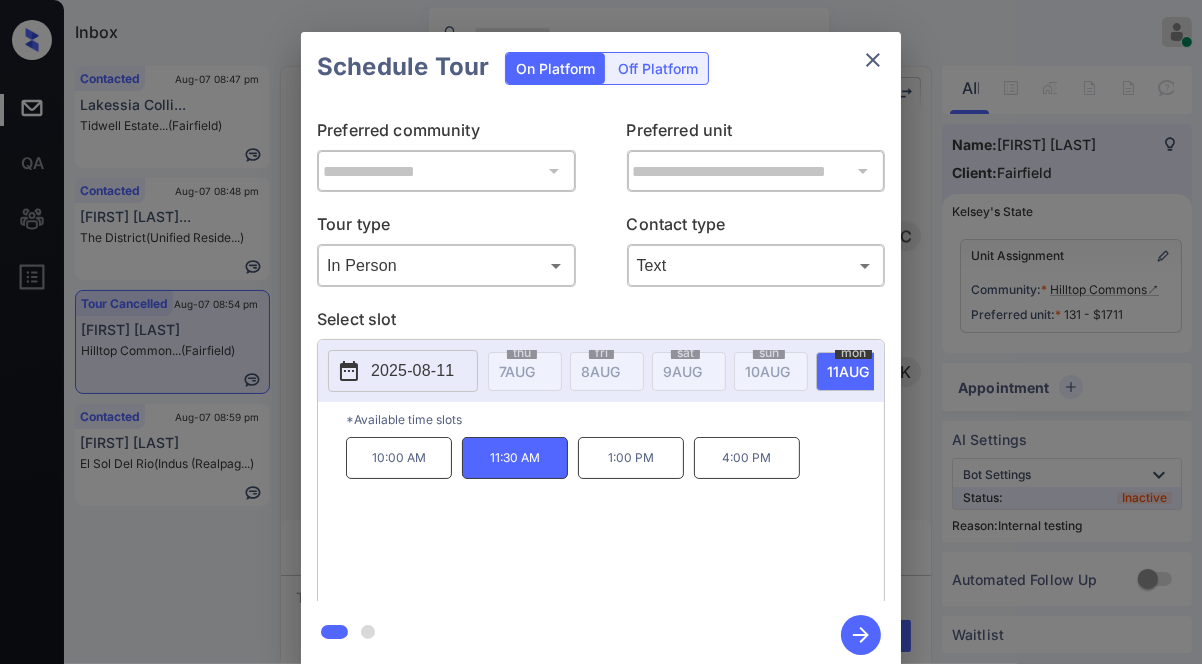 click 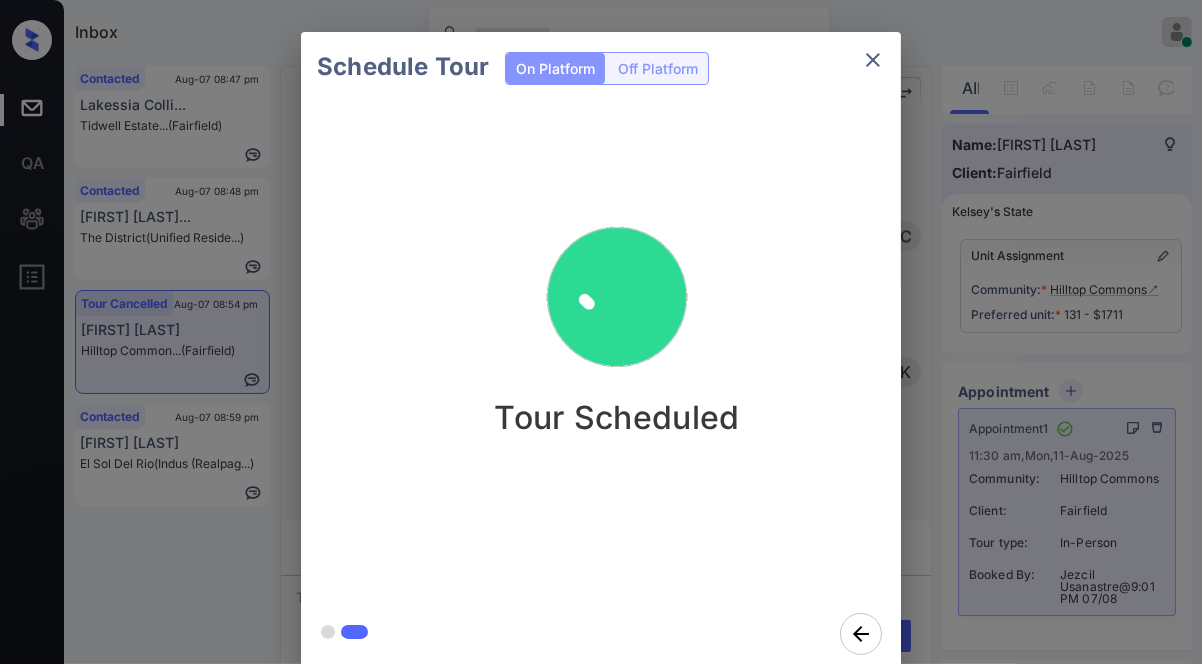 click on "Schedule Tour On Platform Off Platform Tour Scheduled" at bounding box center [601, 350] 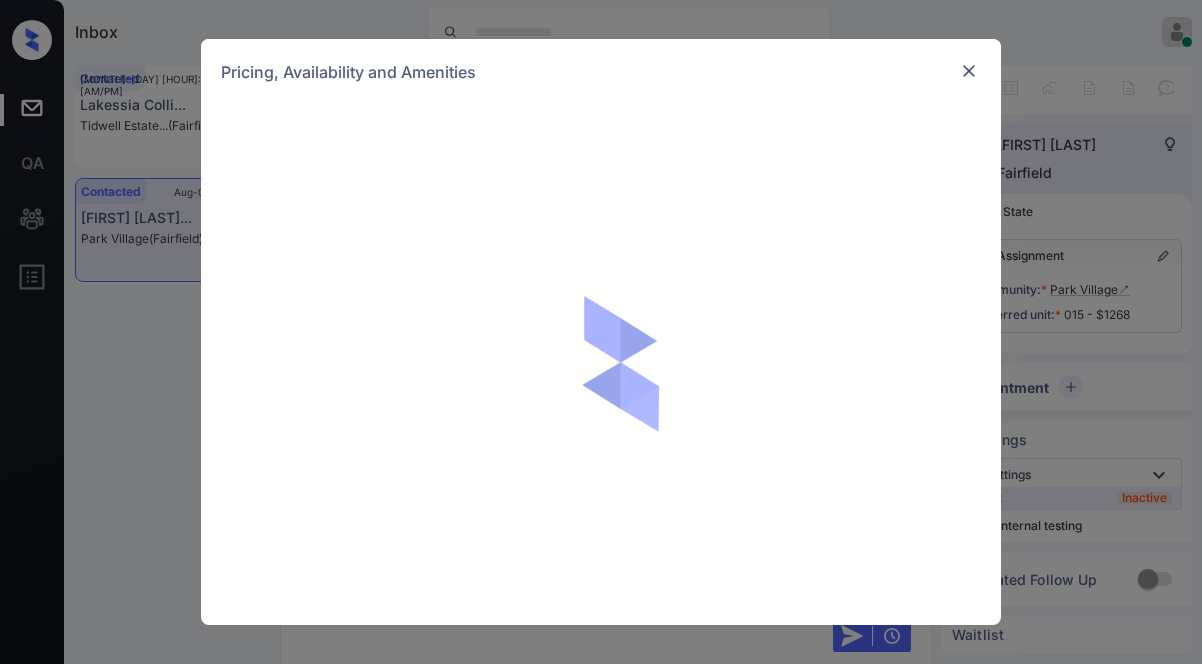 scroll, scrollTop: 0, scrollLeft: 0, axis: both 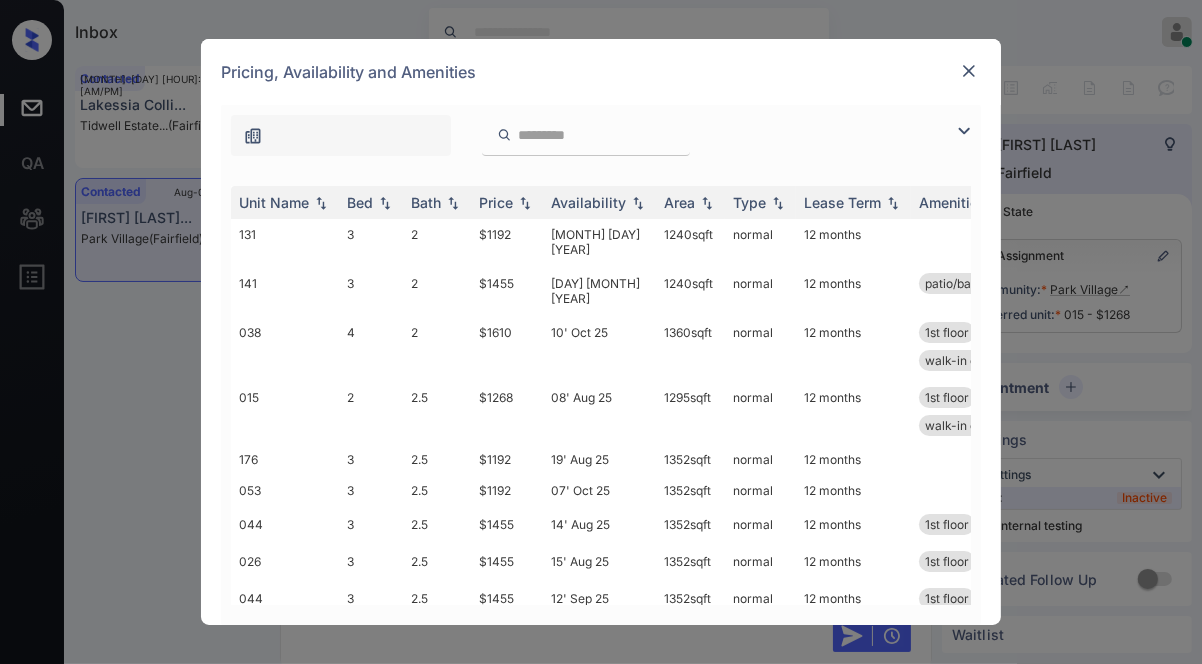 click at bounding box center [964, 131] 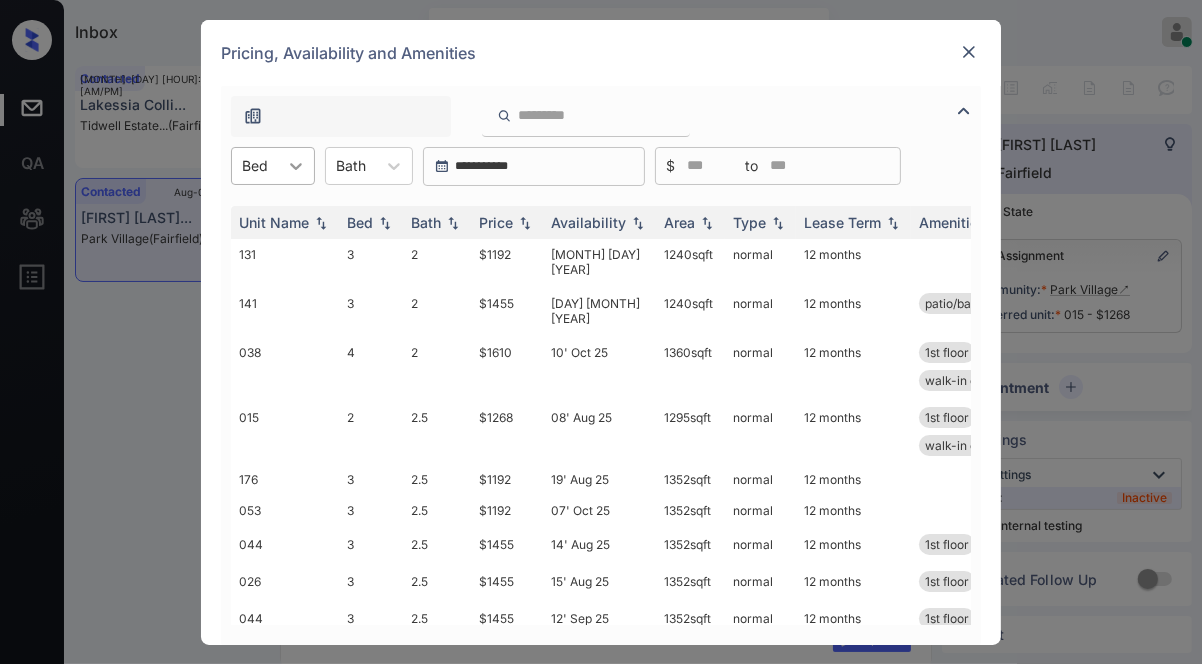 click 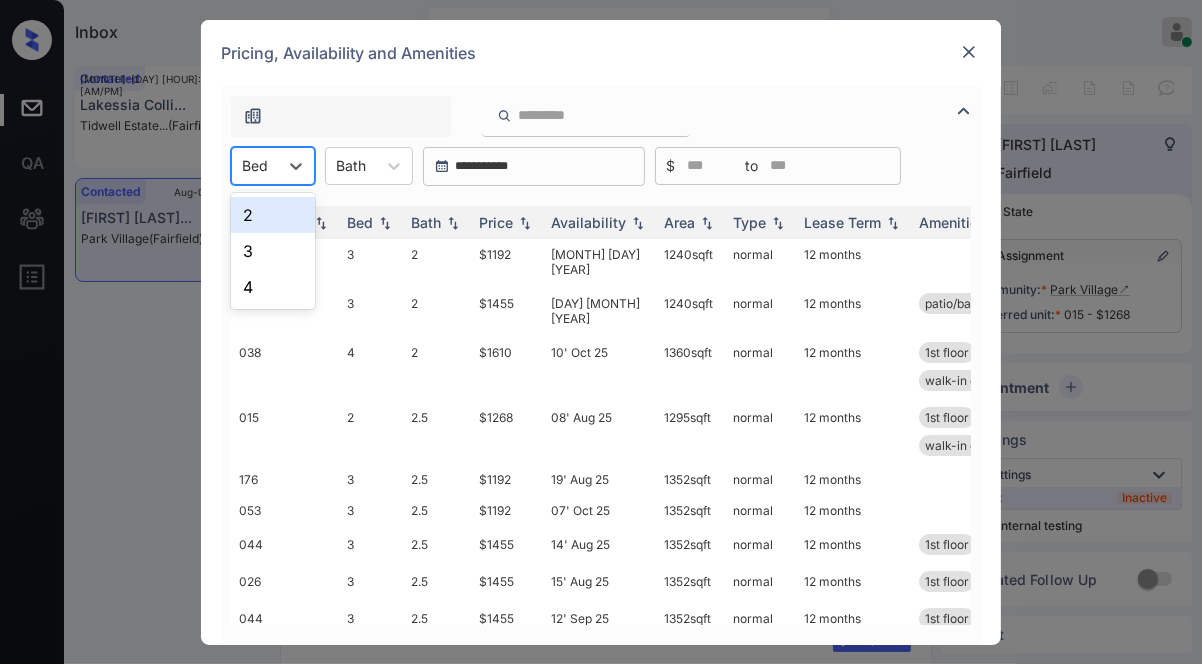 click on "2" at bounding box center [273, 215] 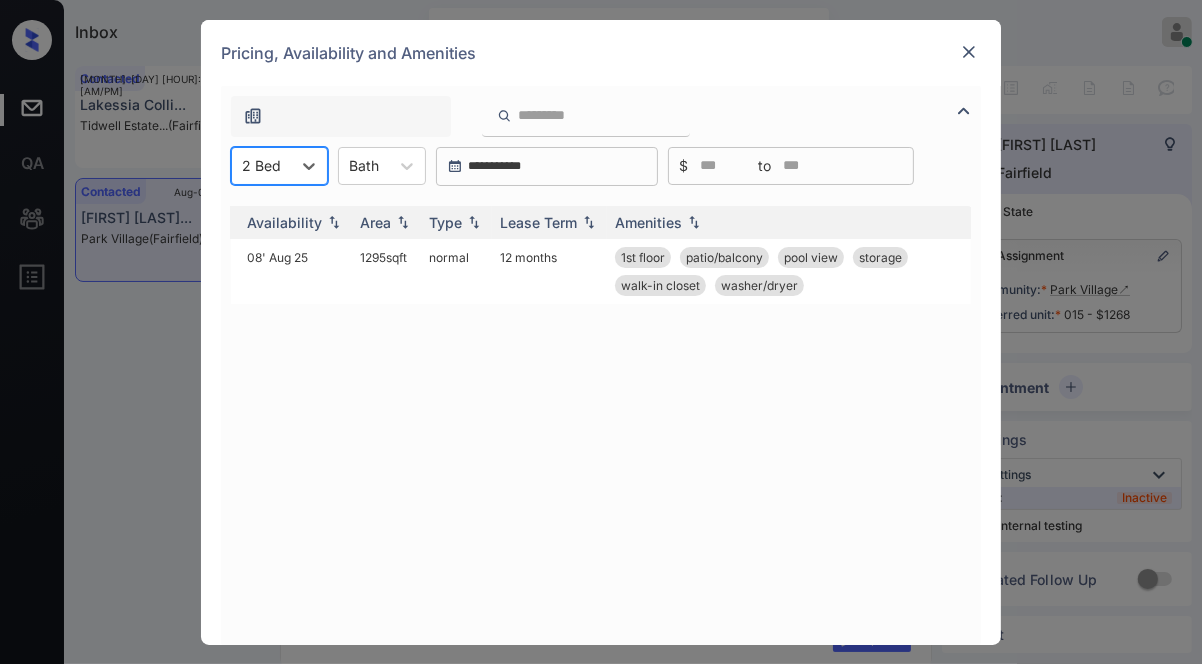 scroll, scrollTop: 0, scrollLeft: 0, axis: both 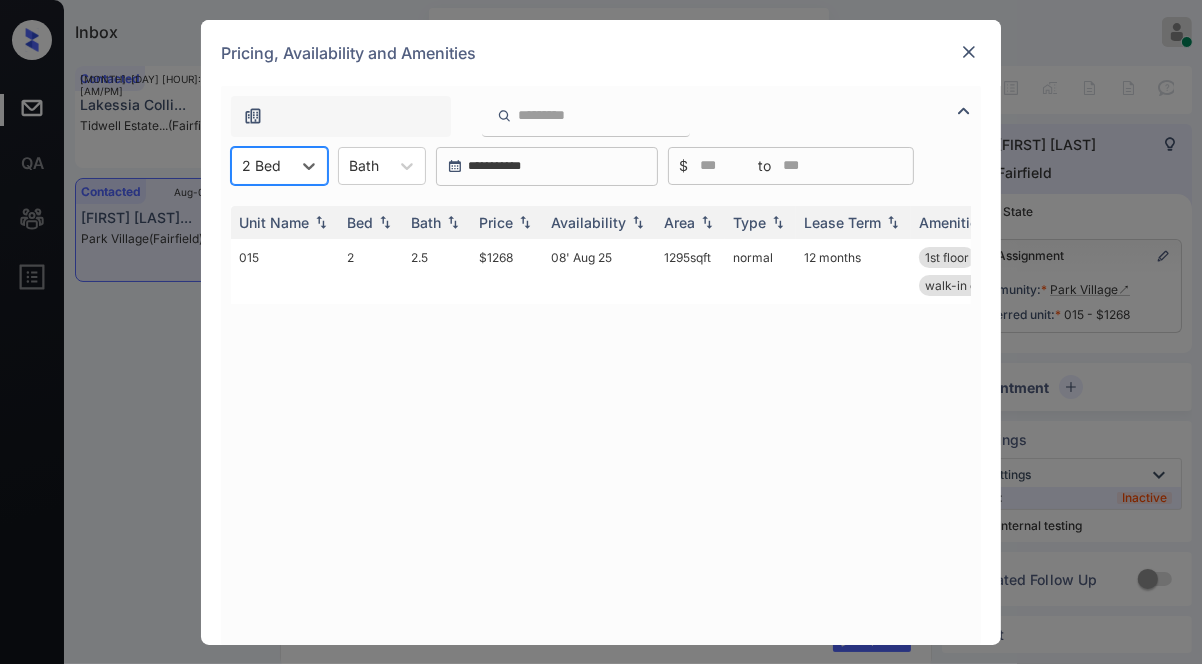 click at bounding box center (969, 52) 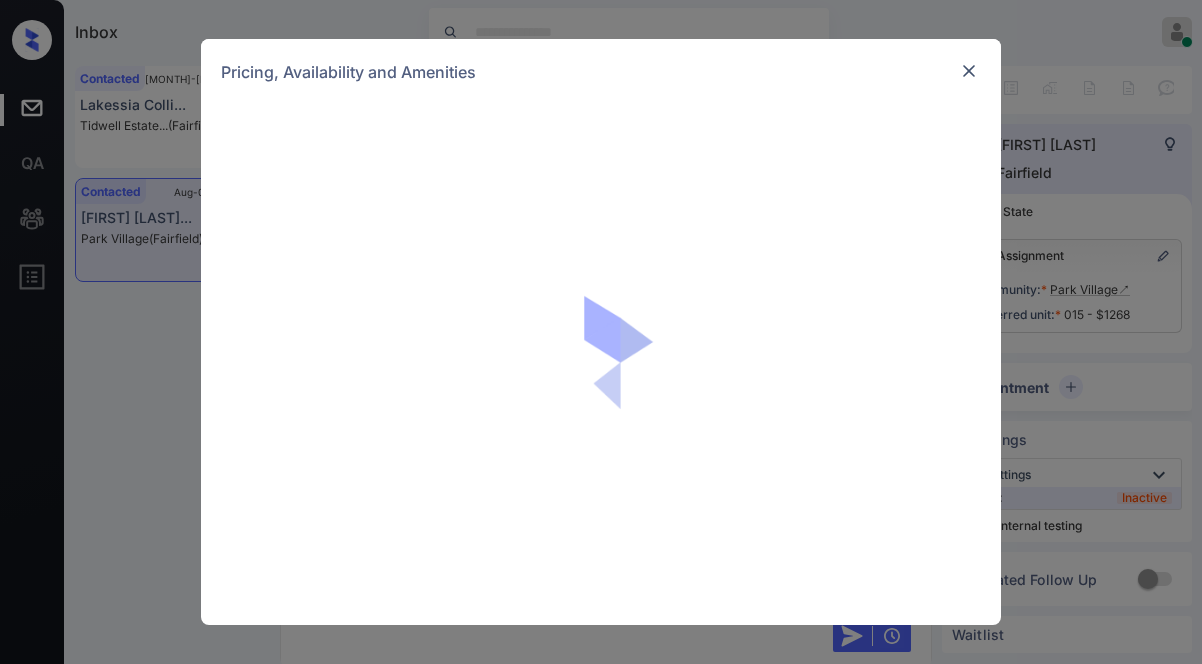 scroll, scrollTop: 0, scrollLeft: 0, axis: both 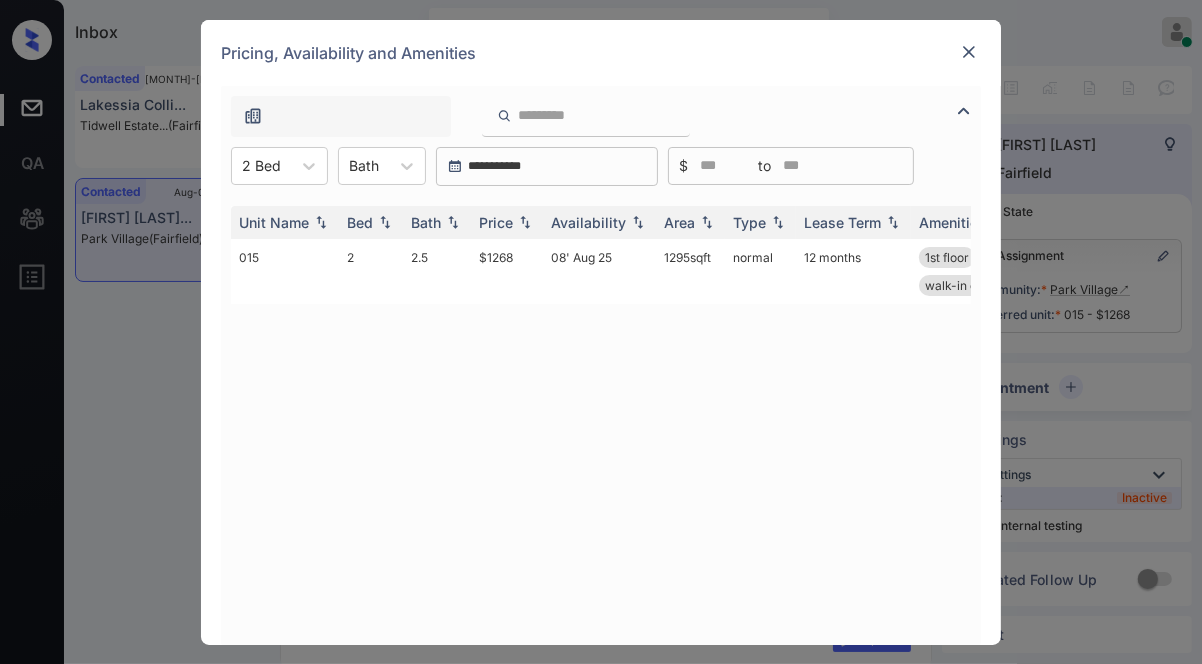 click at bounding box center [969, 52] 